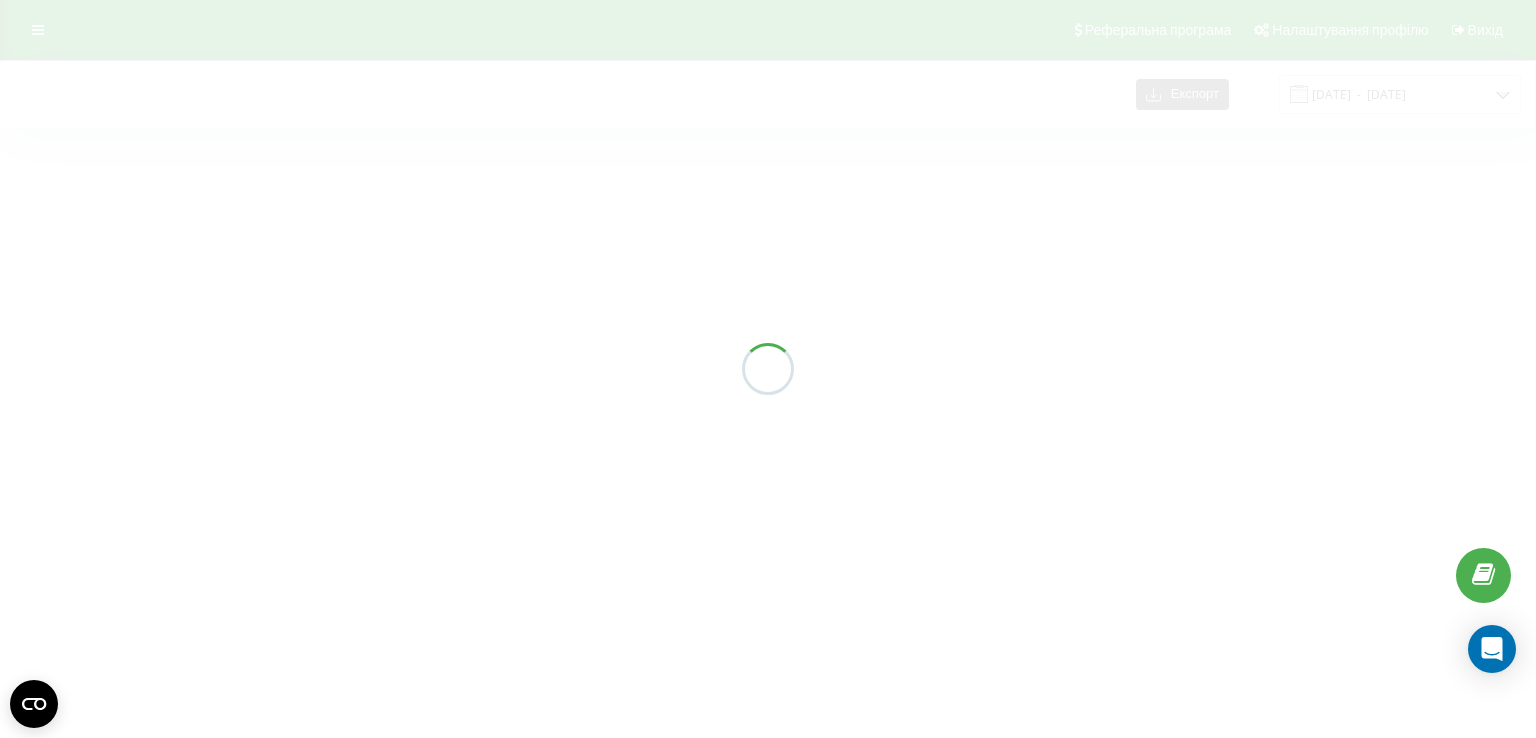 scroll, scrollTop: 0, scrollLeft: 0, axis: both 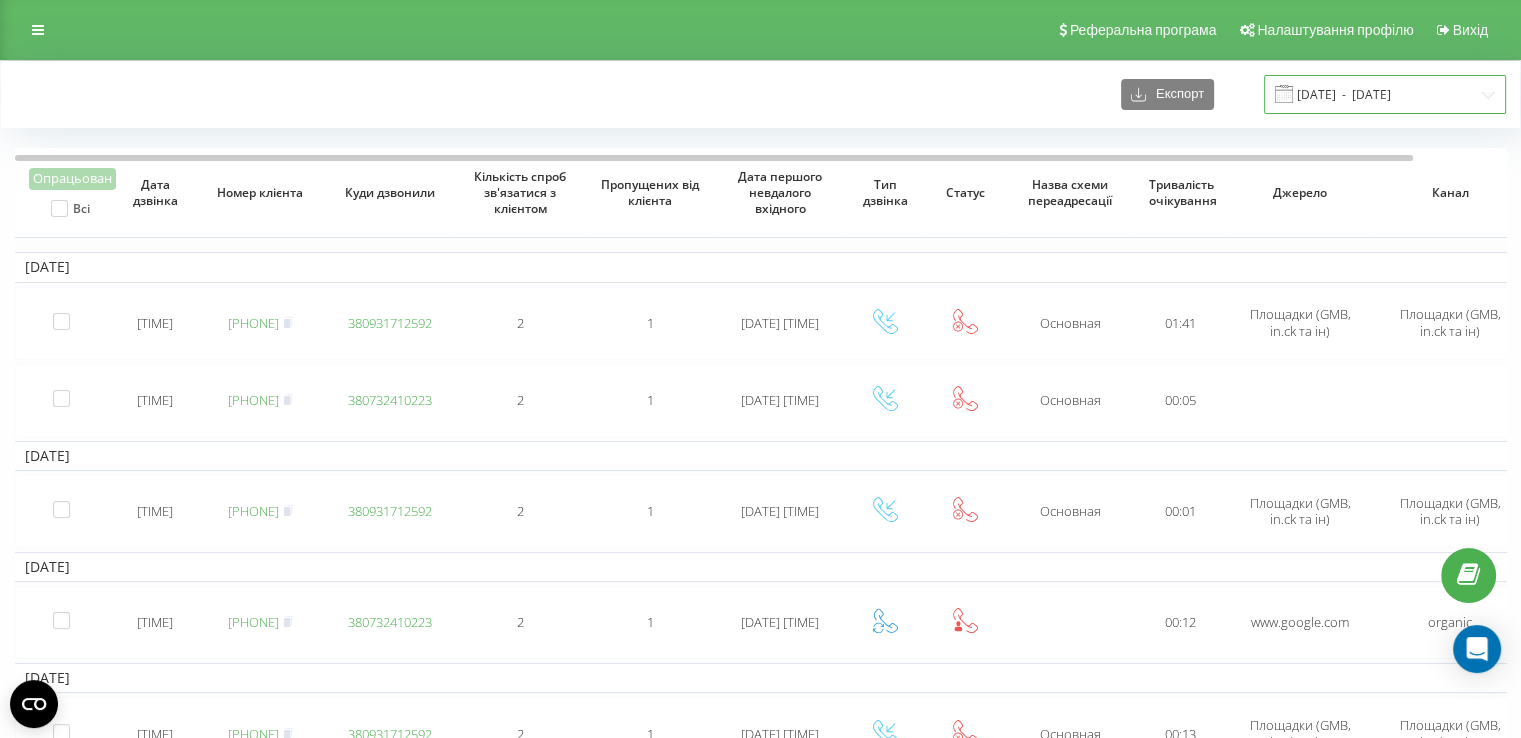 click on "[DATE]  -  [DATE]" at bounding box center (1385, 94) 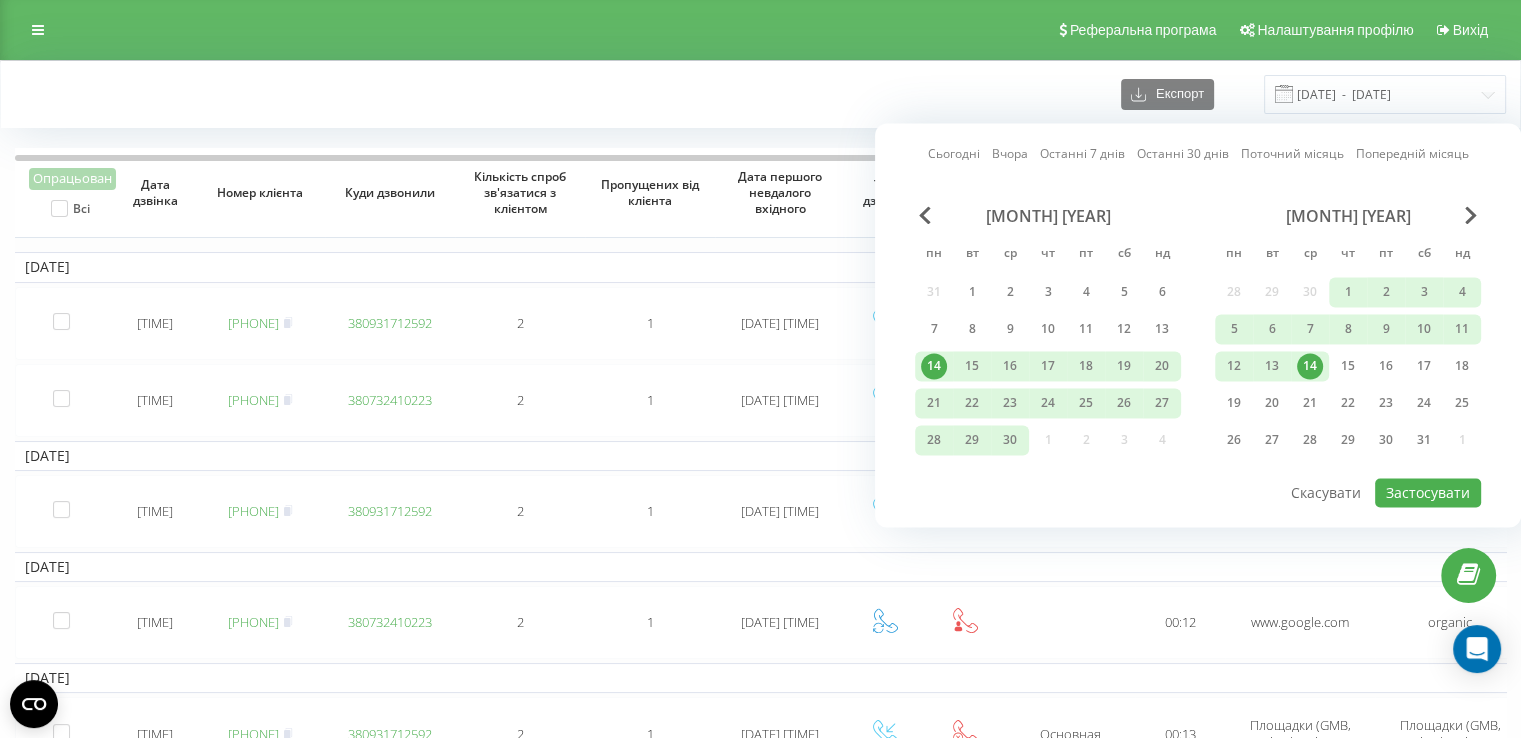 click on "Сьогодні" at bounding box center (954, 154) 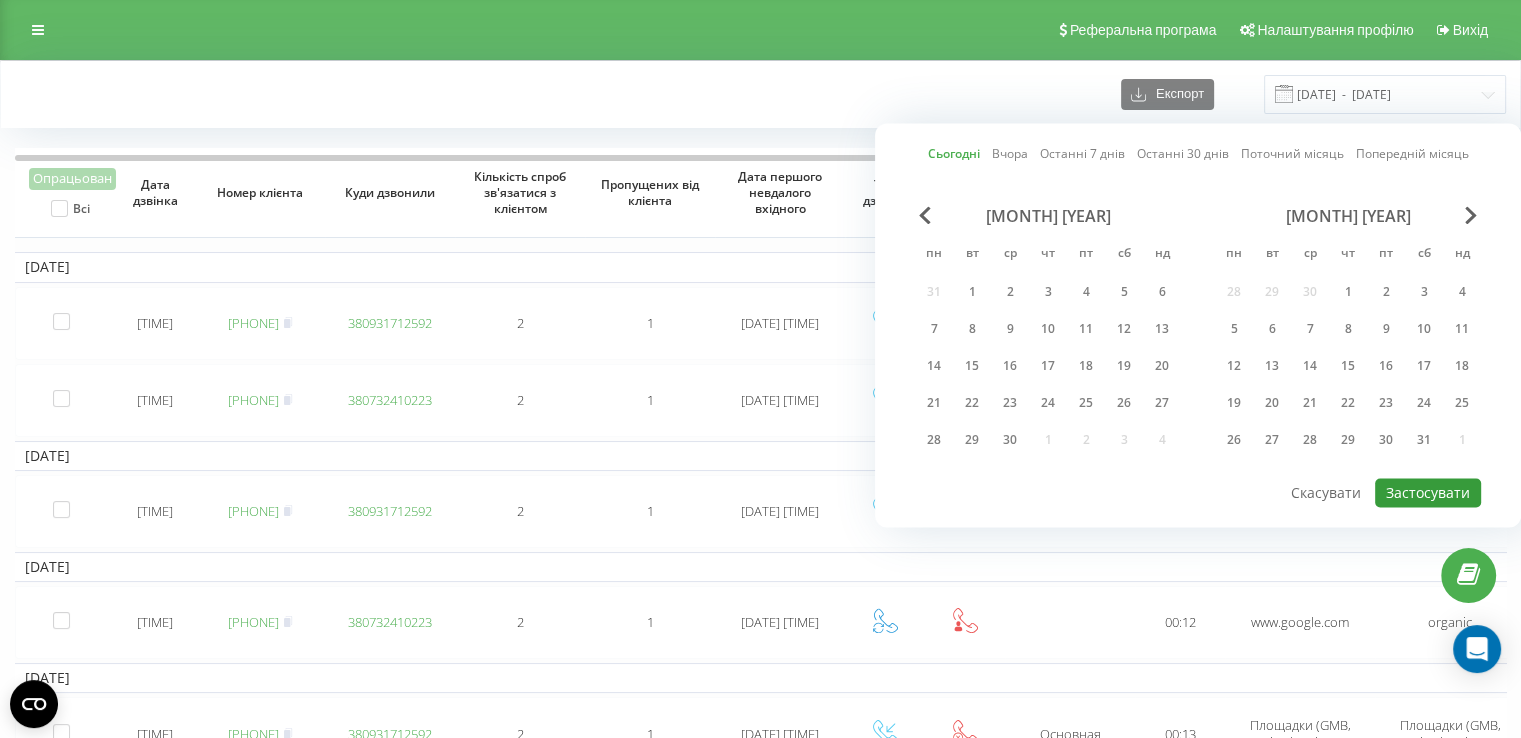 click on "Застосувати" at bounding box center [1428, 492] 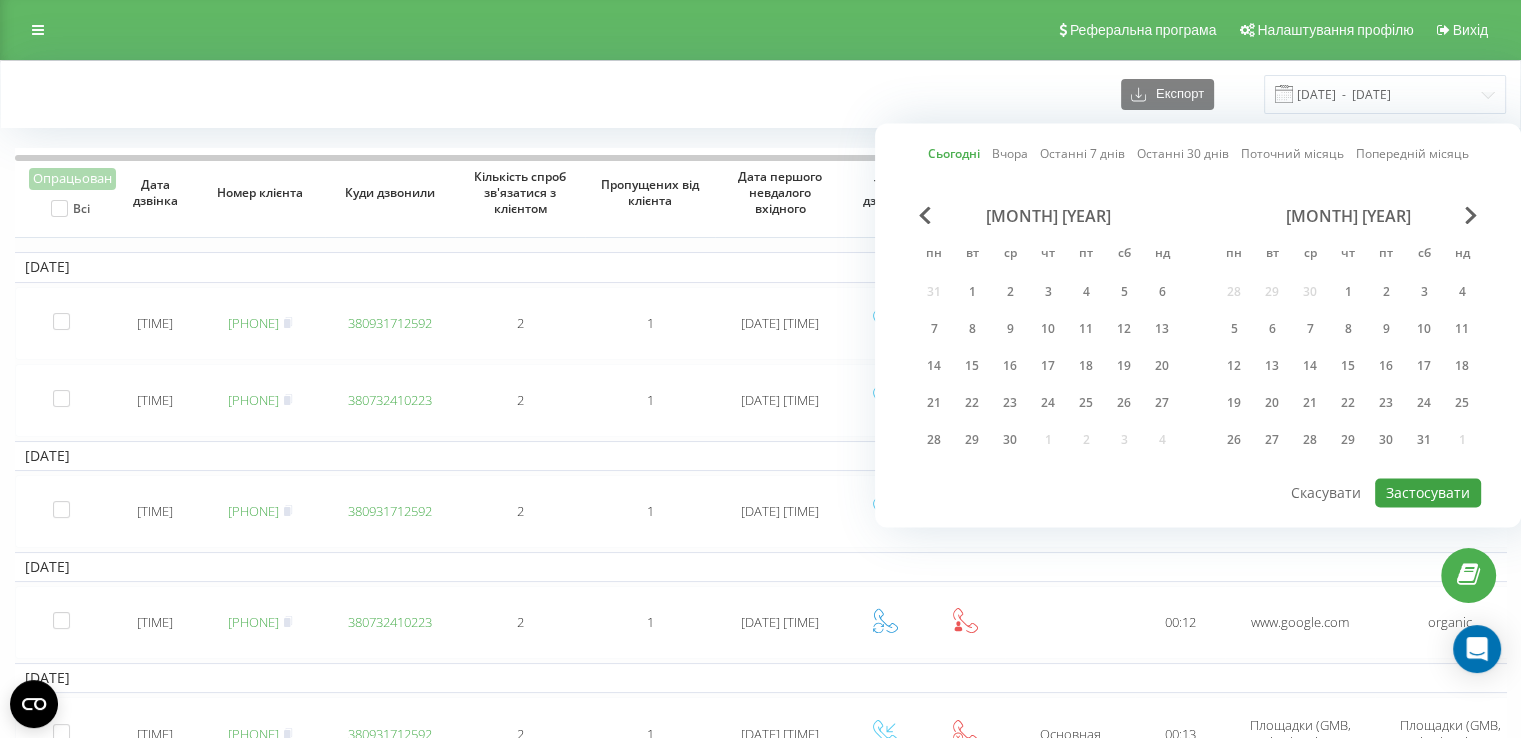 click at bounding box center (0, 0) 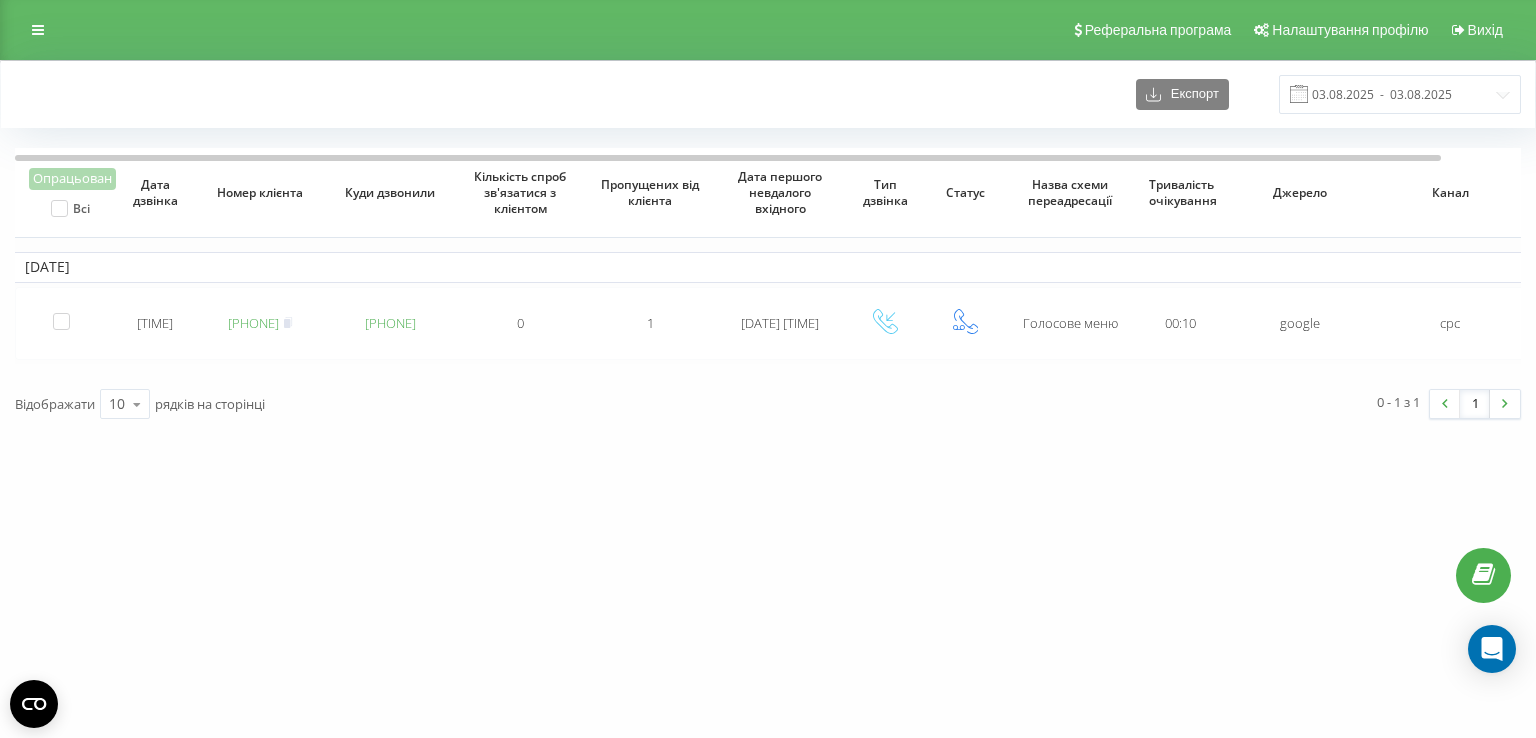 click on "Експорт 03.08.2025  -  03.08.2025" at bounding box center (768, 94) 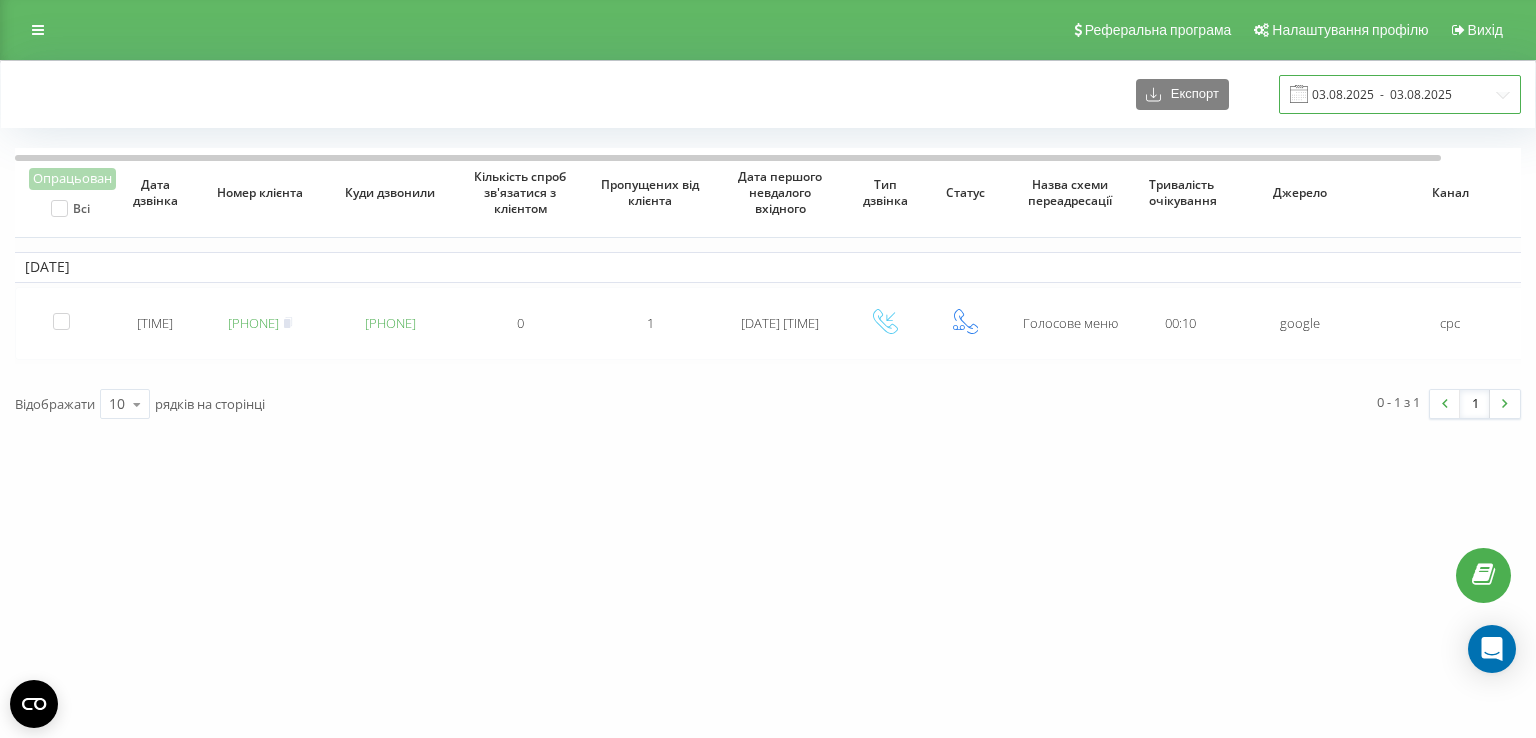 click on "03.08.2025  -  03.08.2025" at bounding box center (1400, 94) 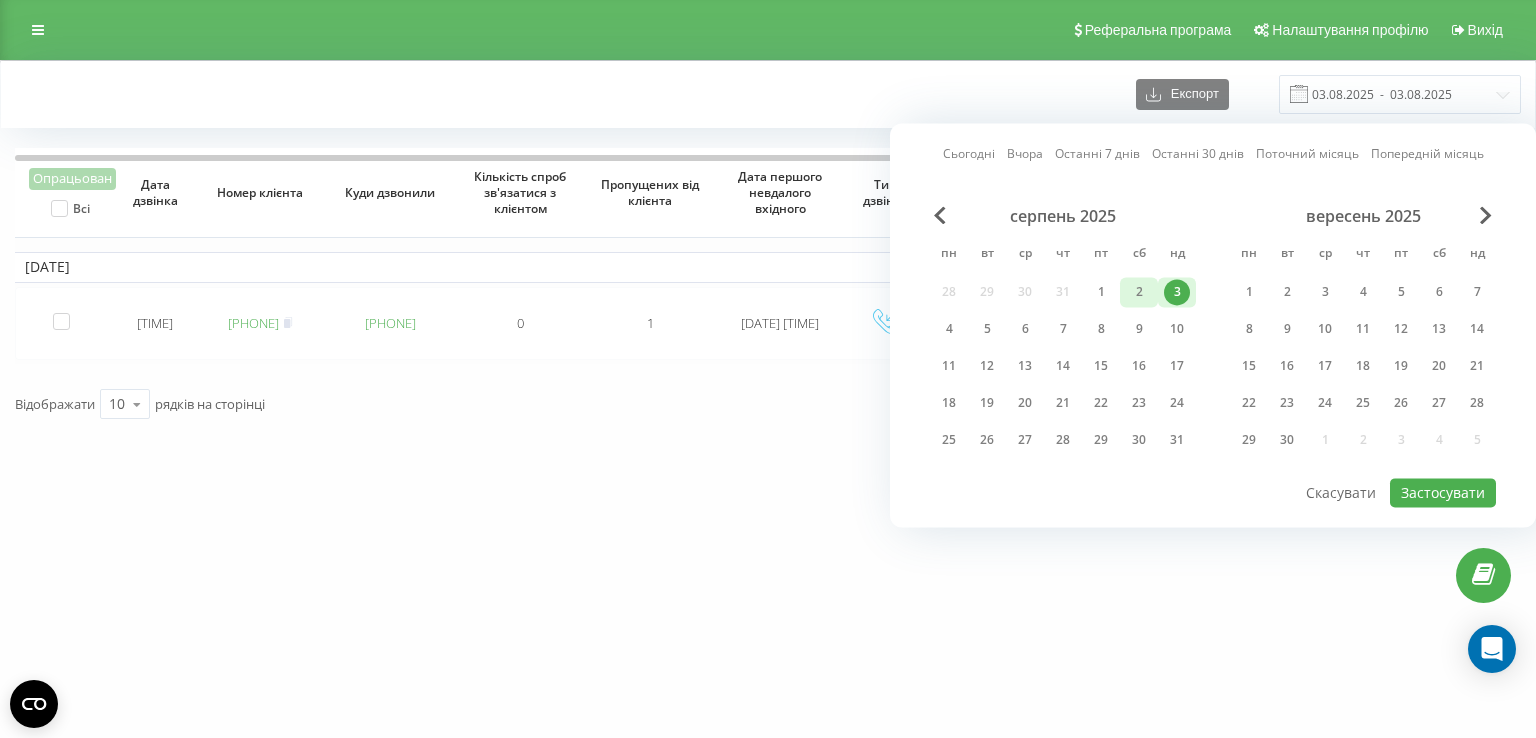 click on "2" at bounding box center [1139, 292] 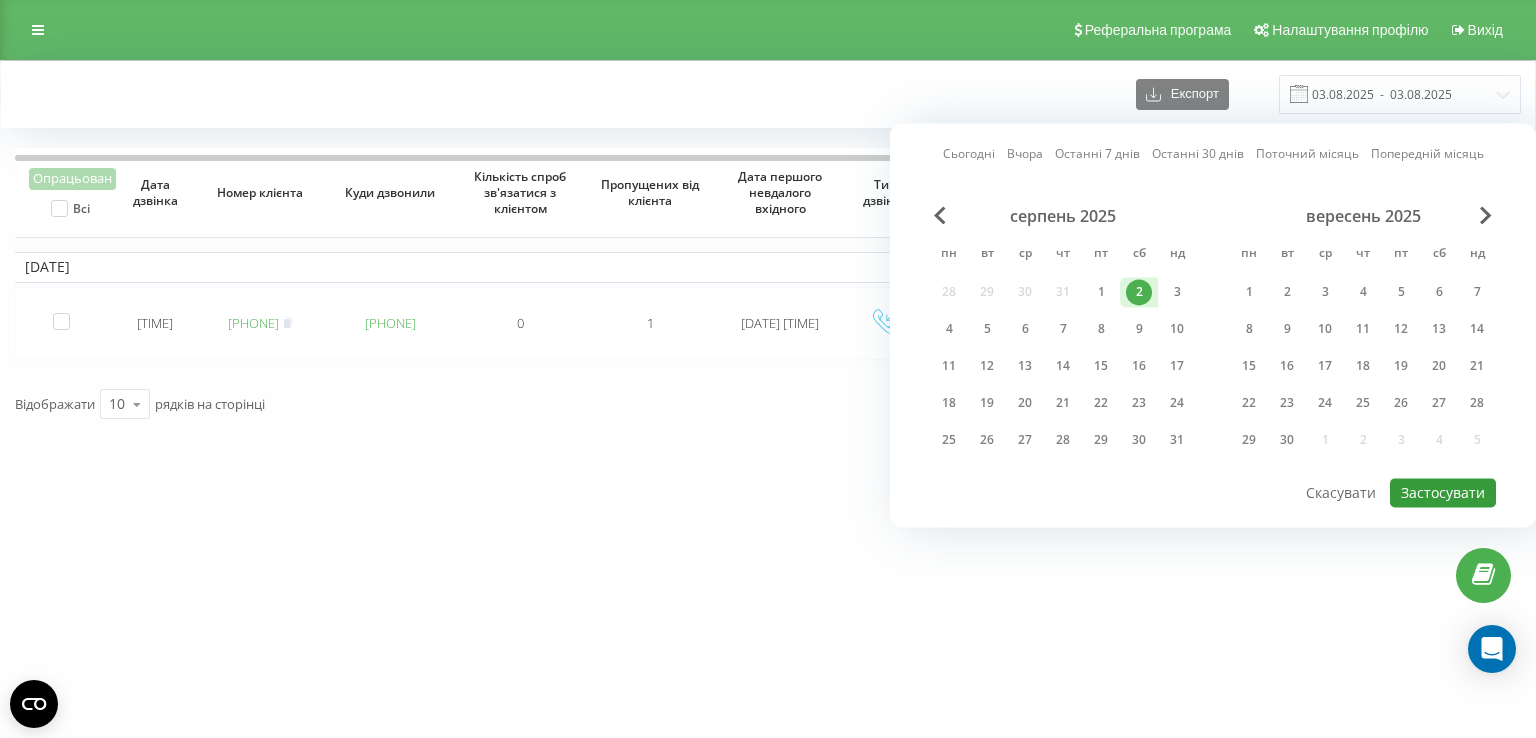 click on "Застосувати" at bounding box center [1443, 492] 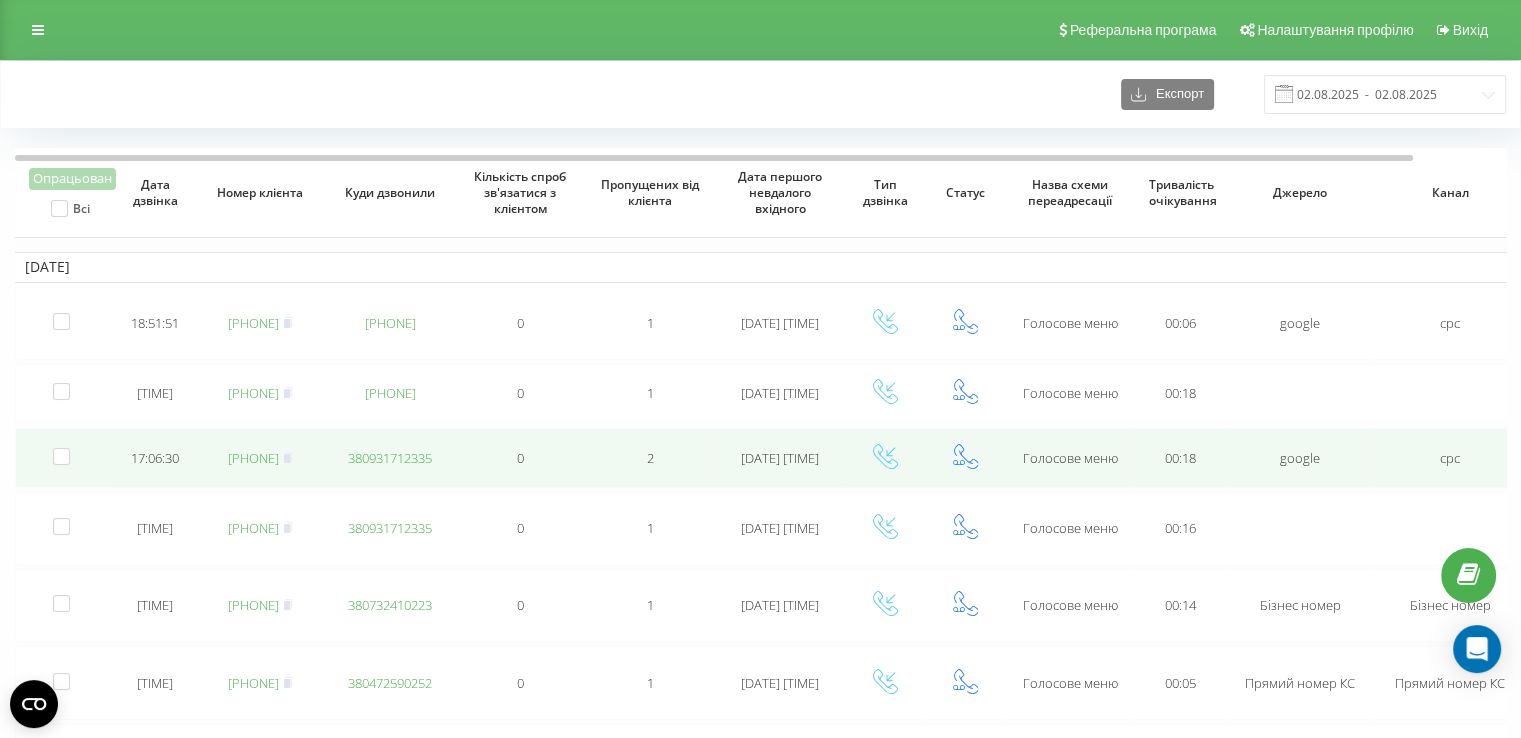scroll, scrollTop: 347, scrollLeft: 0, axis: vertical 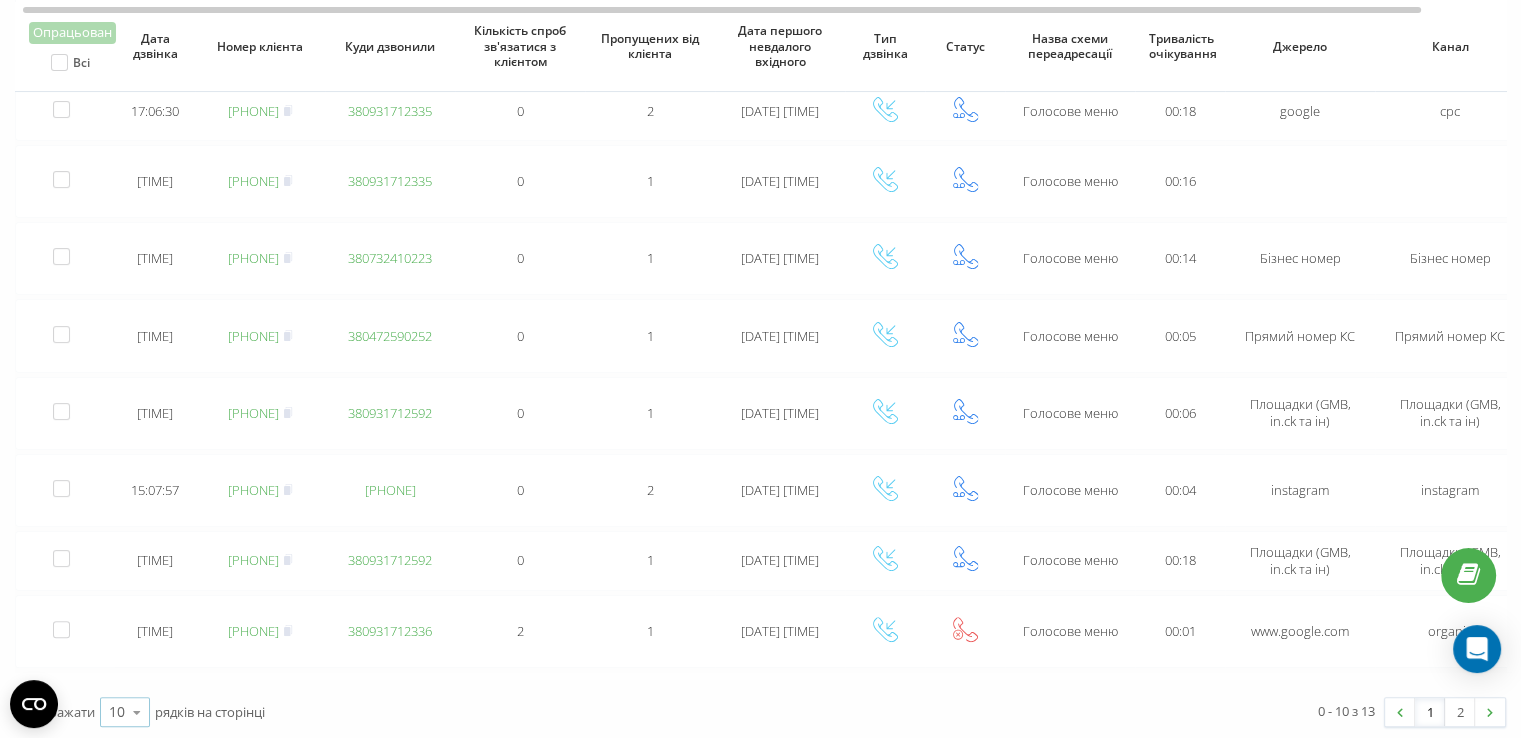 click on "10" at bounding box center (117, 712) 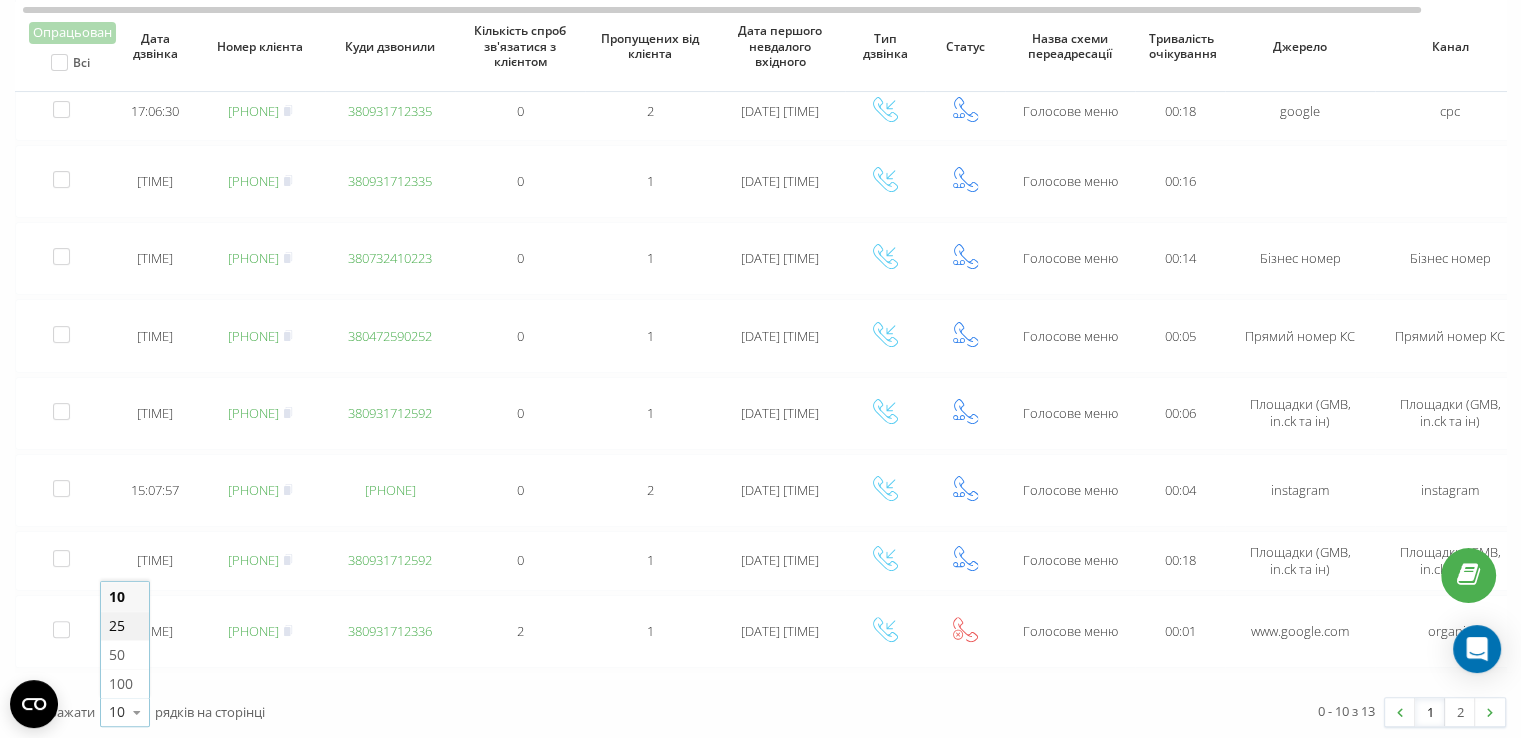 click on "25" at bounding box center (125, 625) 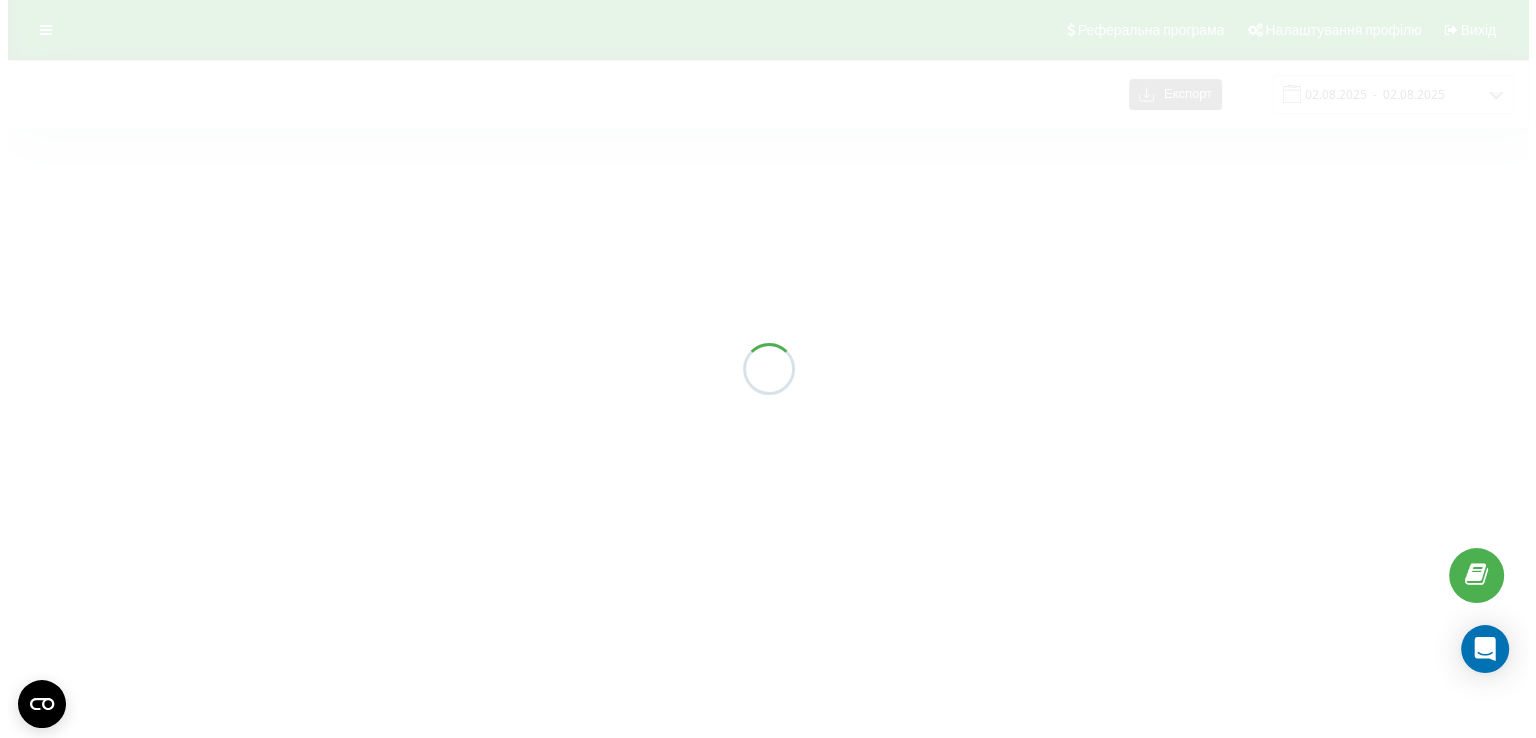 scroll, scrollTop: 0, scrollLeft: 0, axis: both 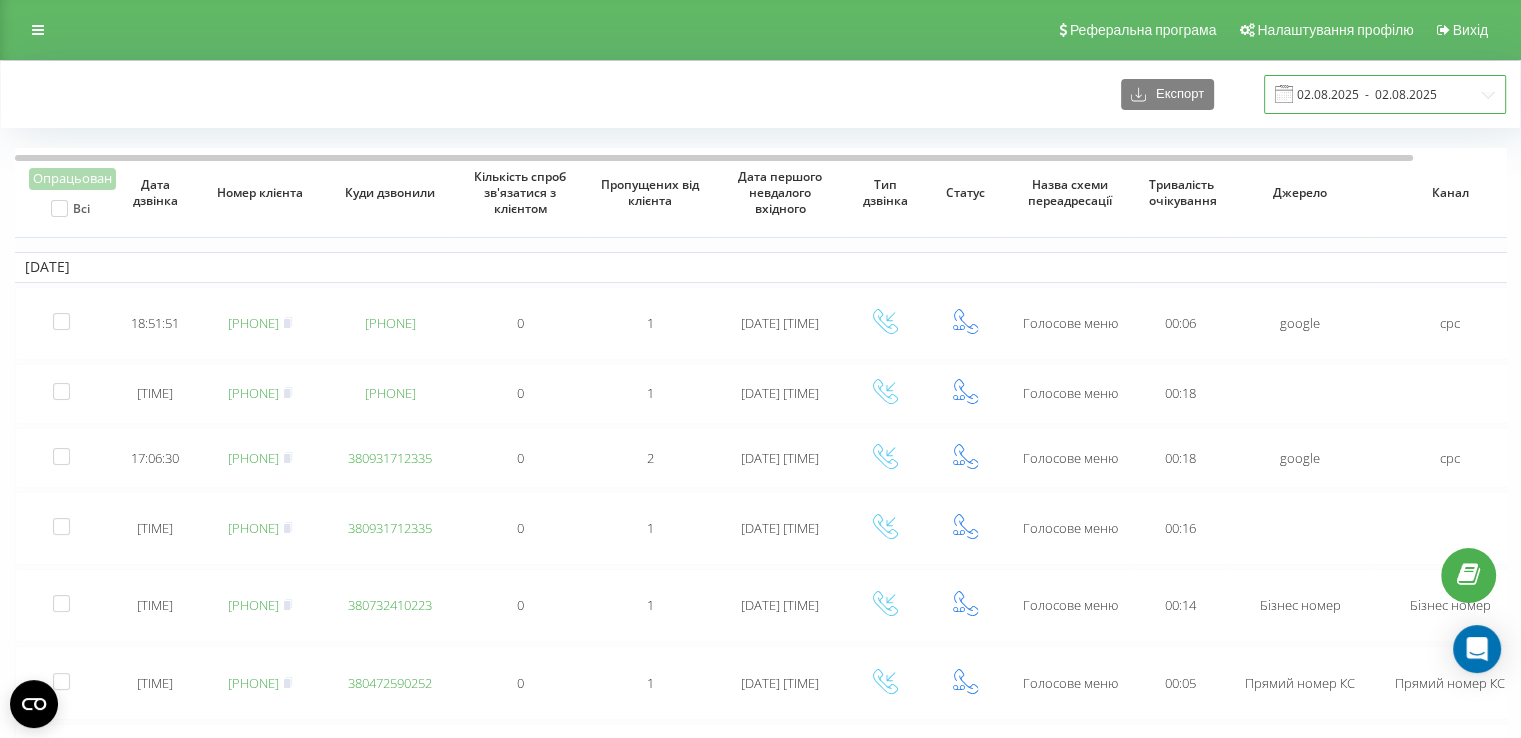 click on "02.08.2025  -  02.08.2025" at bounding box center (1385, 94) 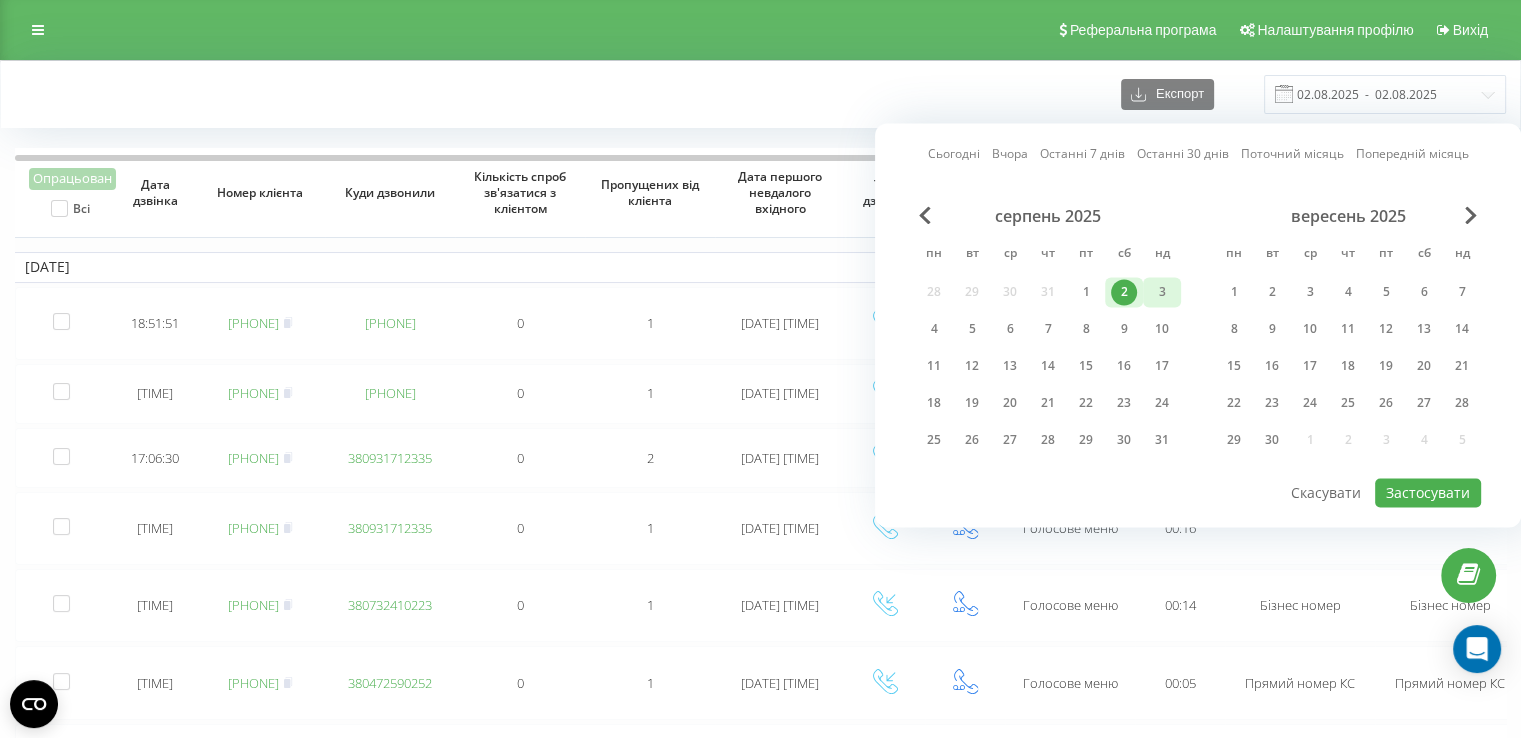 click on "3" at bounding box center [1162, 292] 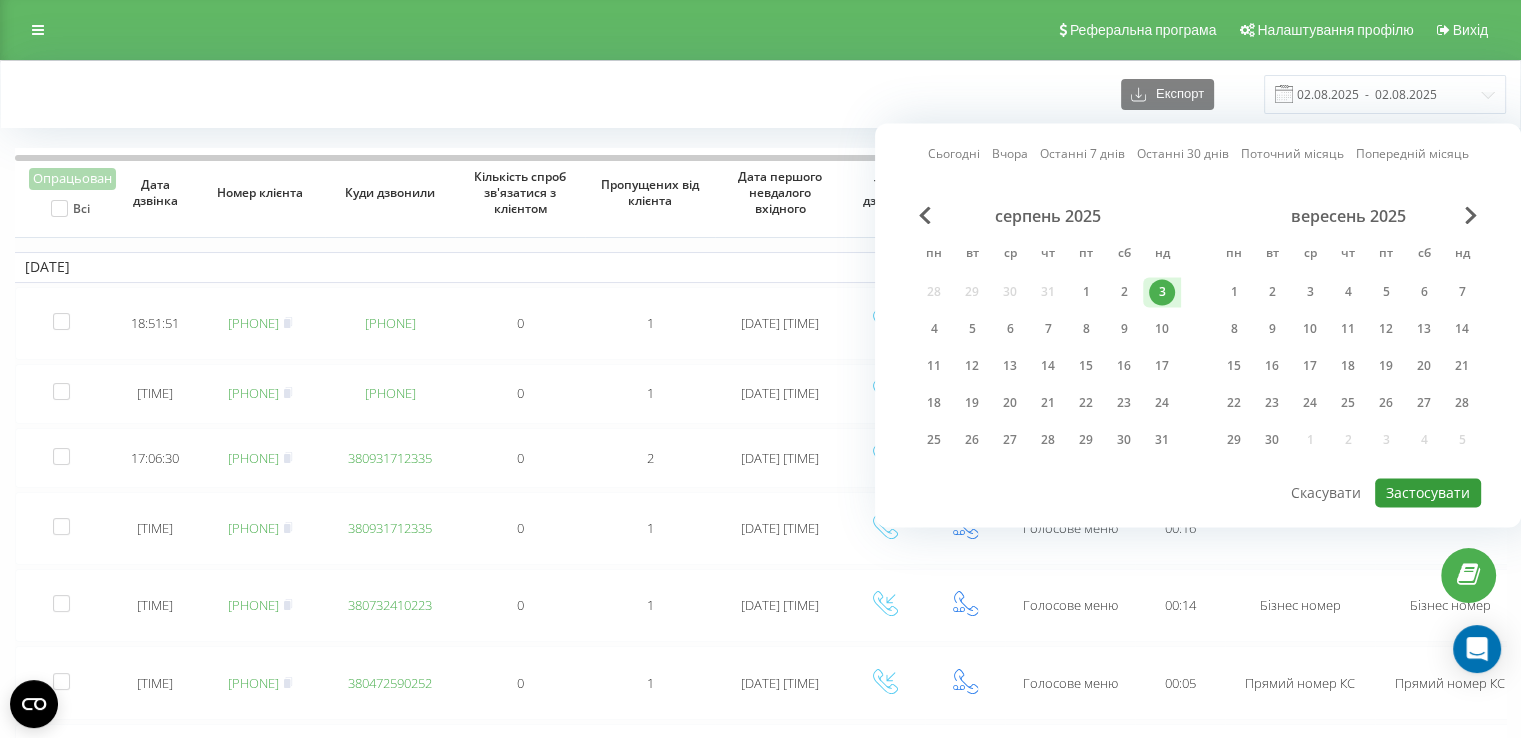 click on "Застосувати" at bounding box center [1428, 492] 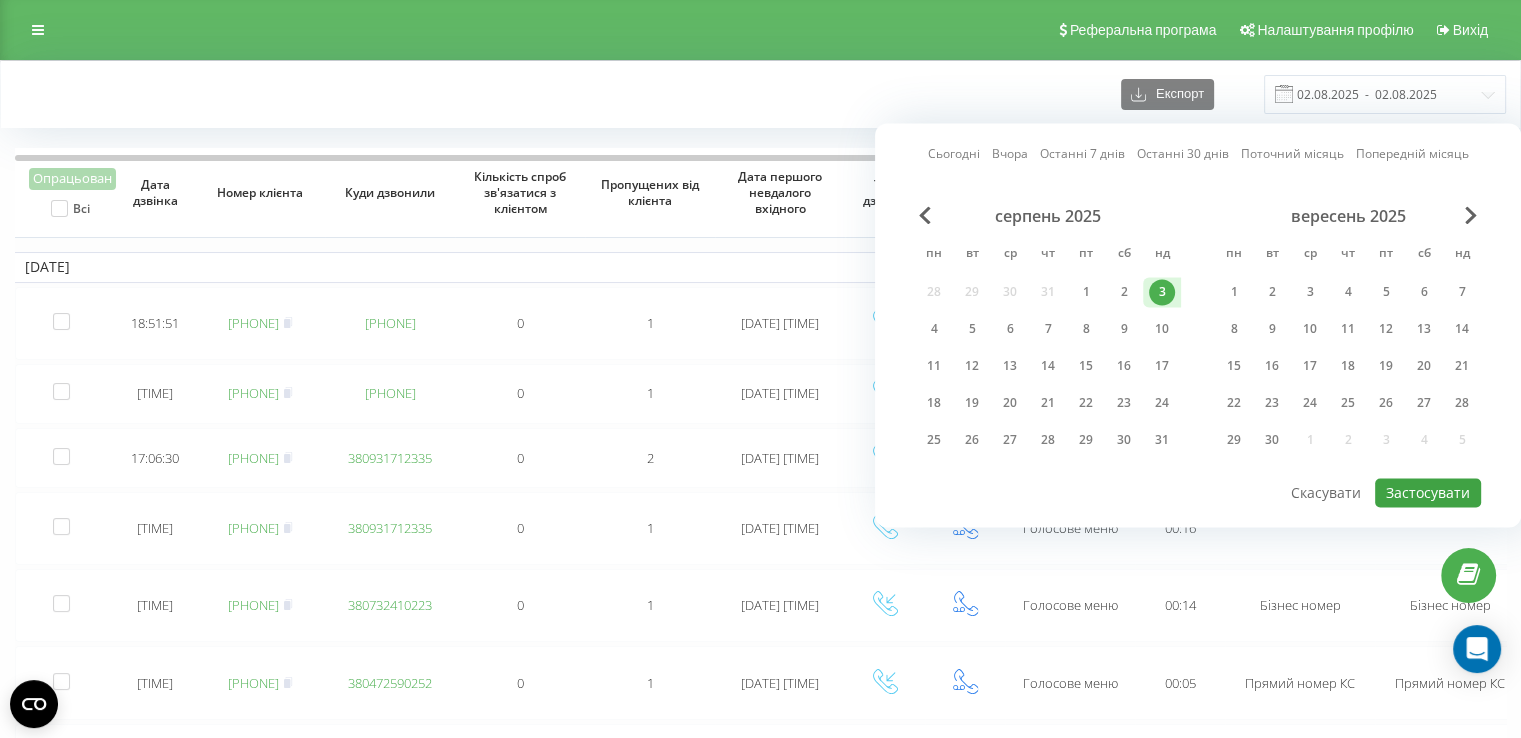 type on "03.08.2025  -  03.08.2025" 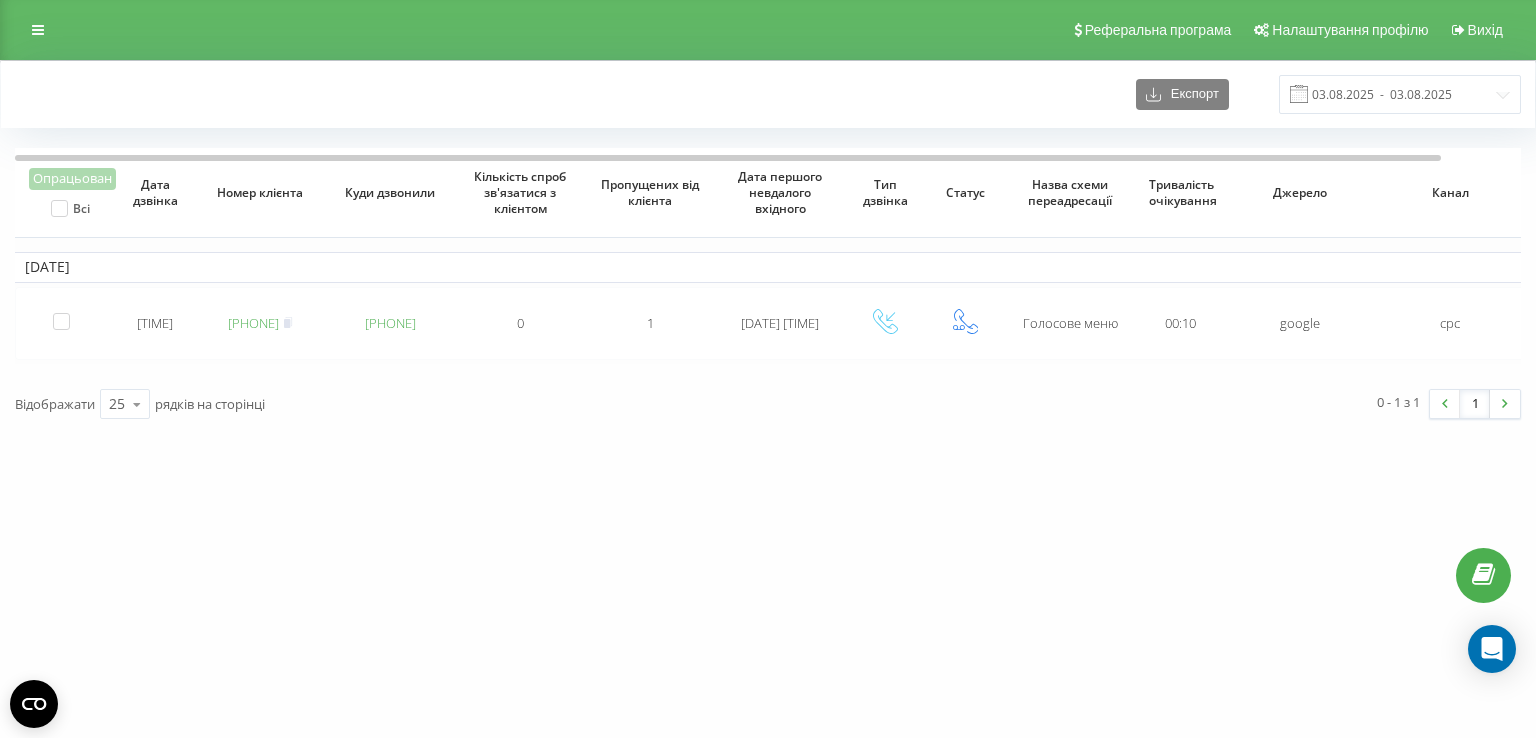 click on "avicena.ck.ua Проекти avicena.ck.ua Дашборд Центр звернень Журнал дзвінків Журнал дзвінків OLD Журнал повідомлень Звіт про пропущені необроблені дзвінки Дзвінки в реальному часі NEW Аналiтика Mini CRM Маркетплейс інтеграцій Кошти Налаштування Реферальна програма Налаштування профілю Вихід Експорт 03.08.2025  -  03.08.2025 Опрацьован Всі Дата дзвінка Номер клієнта Куди дзвонили Кількість спроб зв'язатися з клієнтом Пропущених від клієнта Дата першого невдалого вхідного Тип дзвінка Статус Назва схеми переадресації Тривалість очікування Джерело Канал Аудіозапис розмови 2025-08-03" at bounding box center (768, 369) 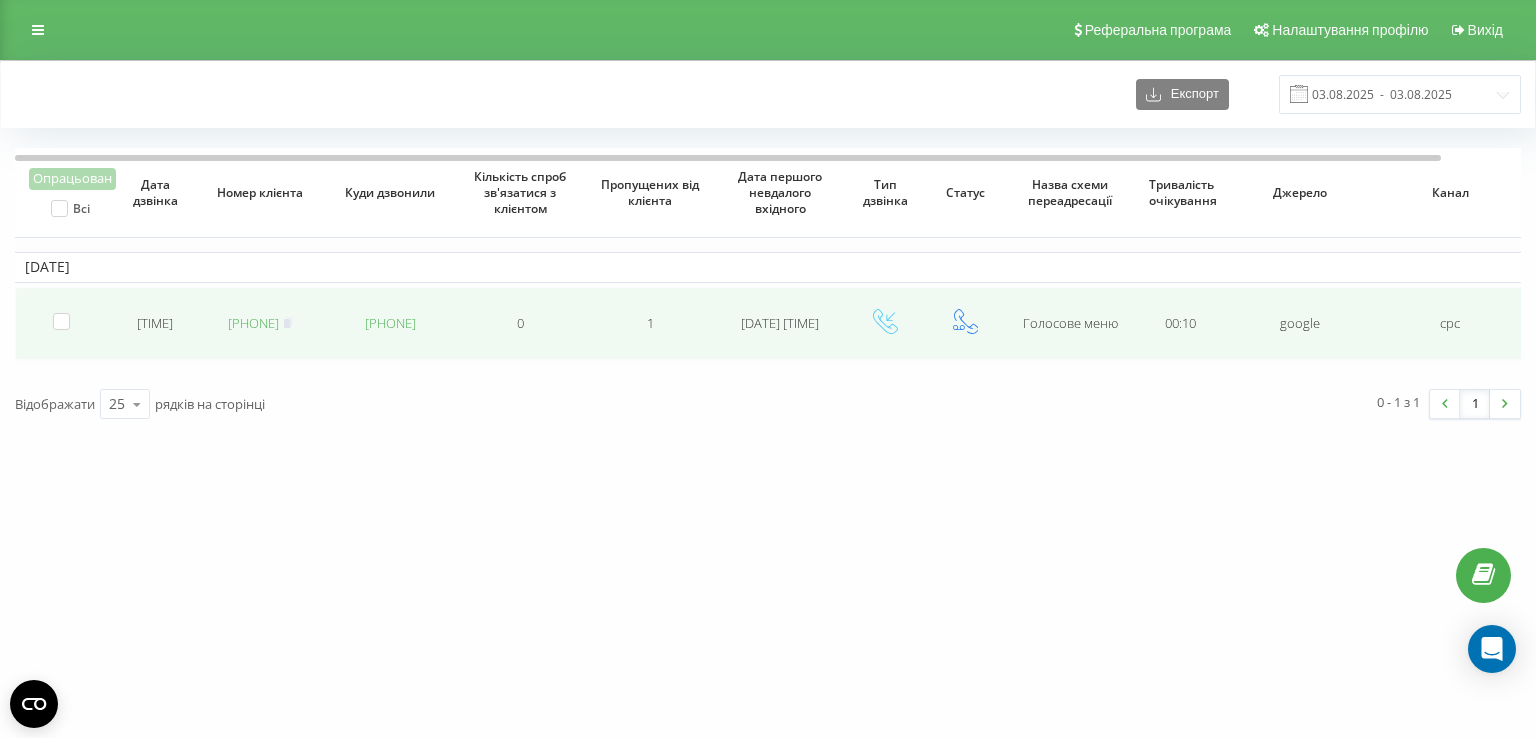 click on "380636502102" at bounding box center [253, 323] 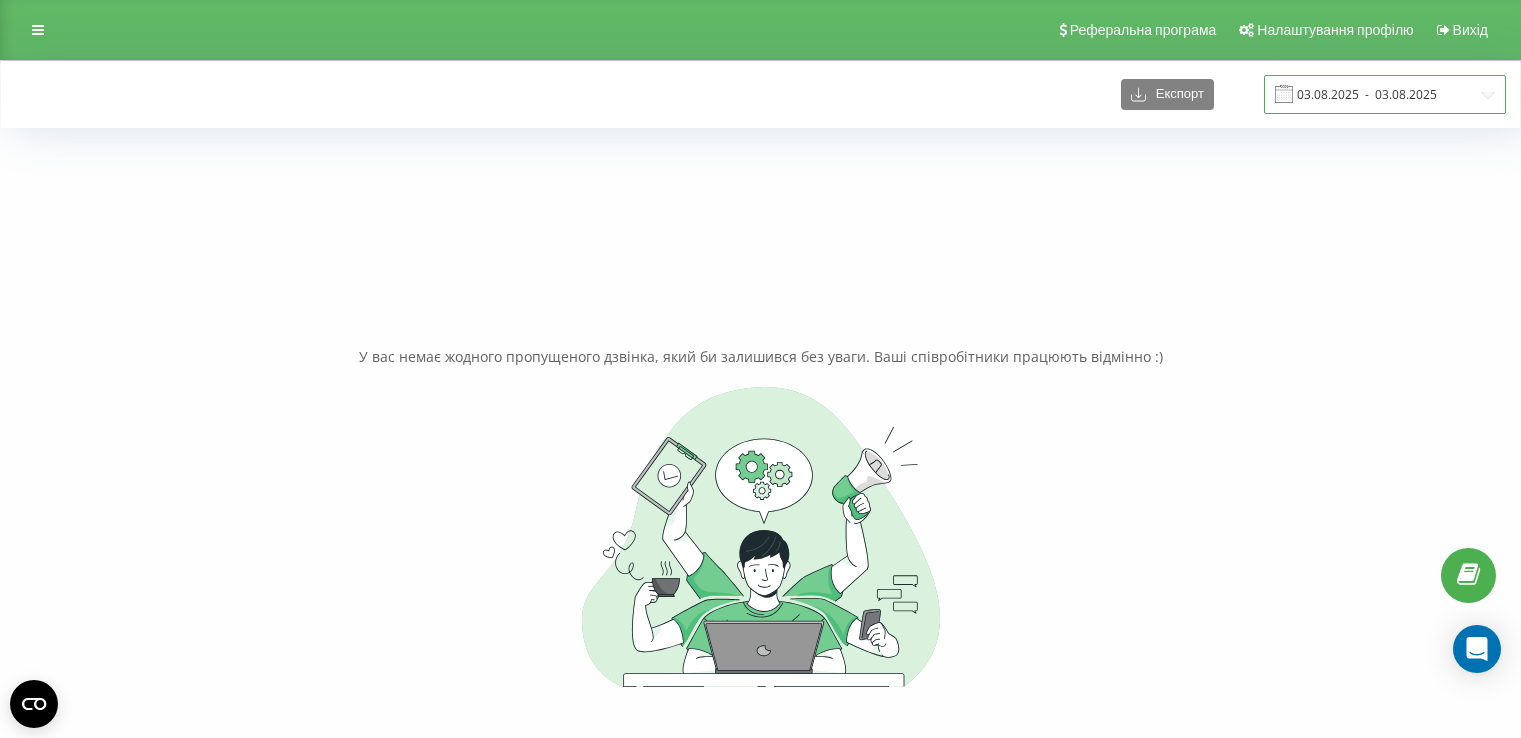 scroll, scrollTop: 0, scrollLeft: 0, axis: both 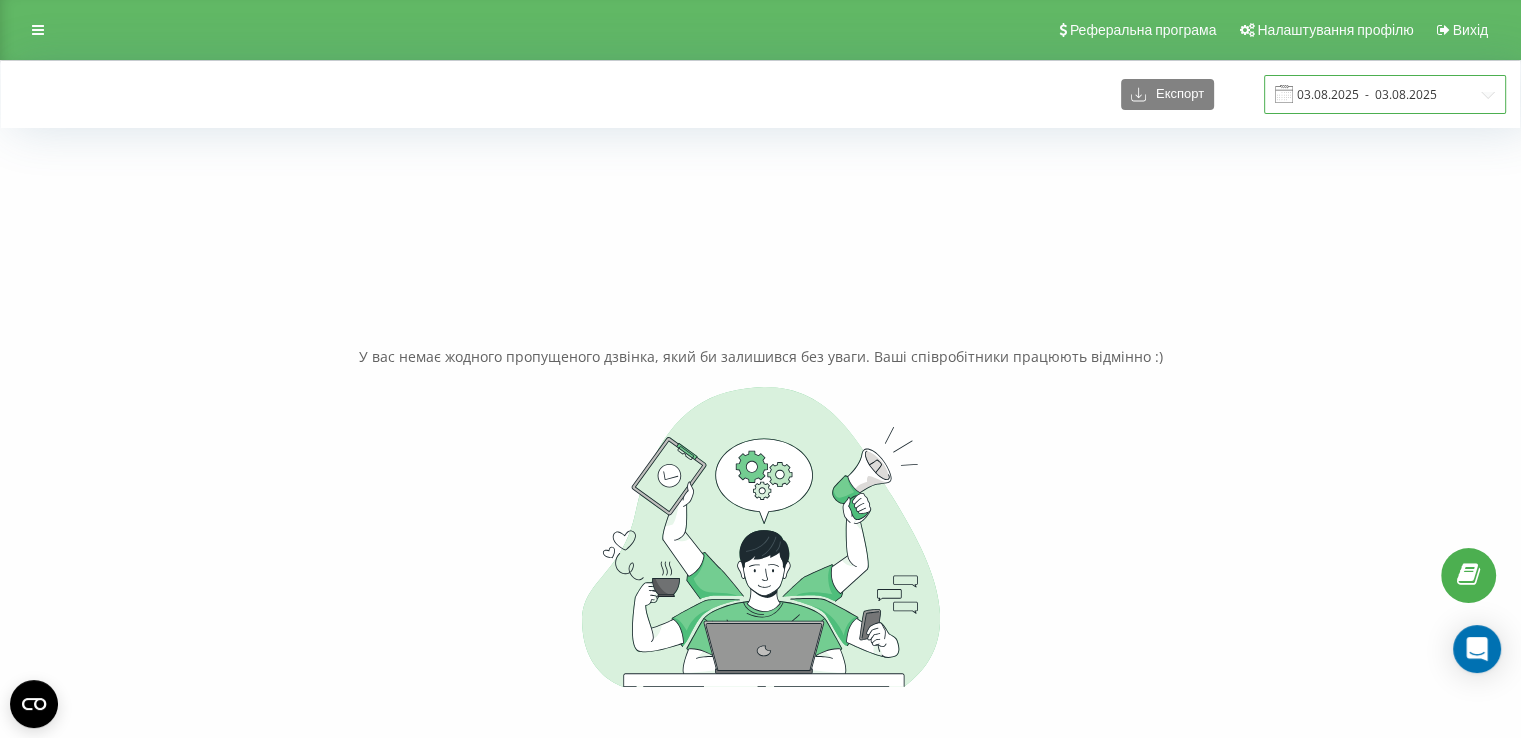 click on "03.08.2025  -  03.08.2025" at bounding box center (1385, 94) 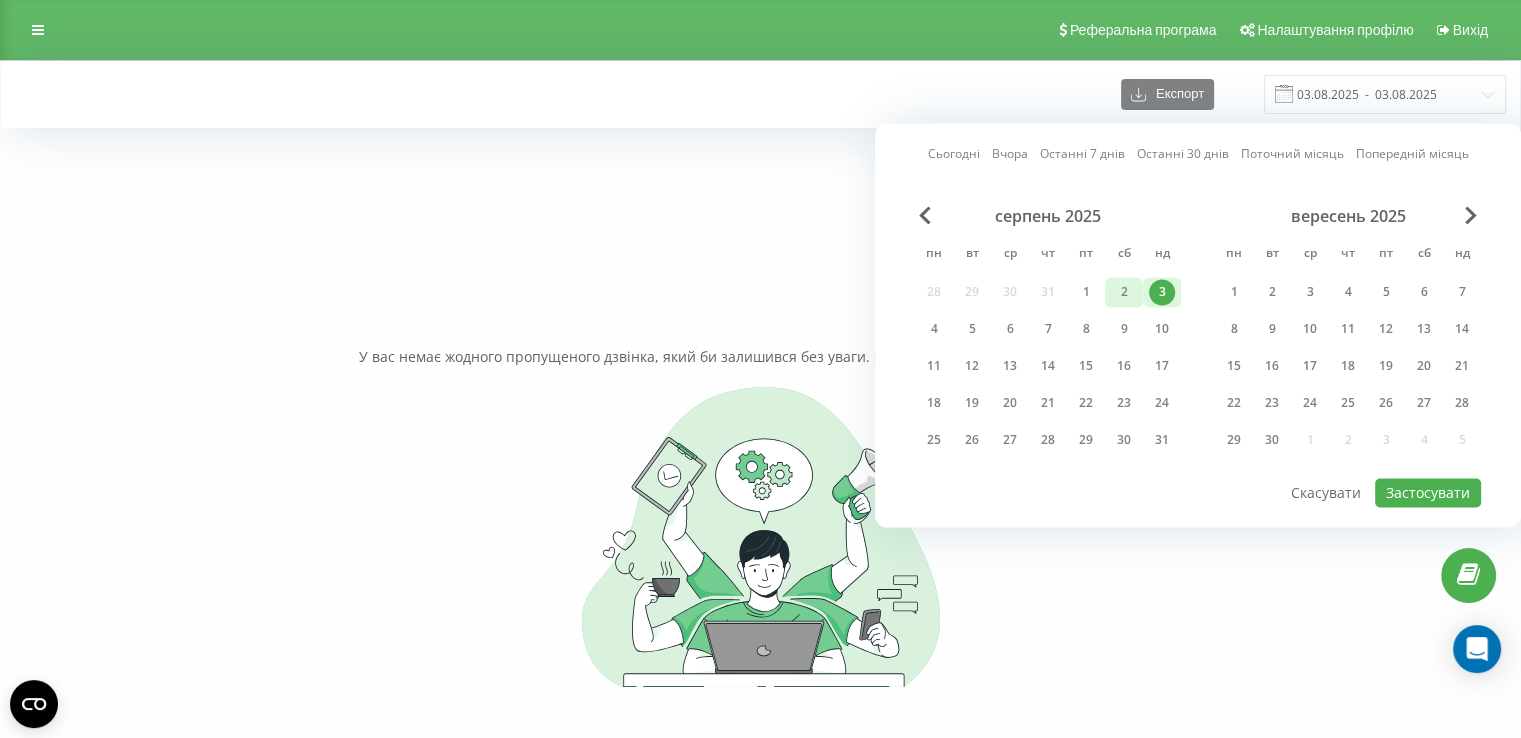 click on "2" at bounding box center (1124, 292) 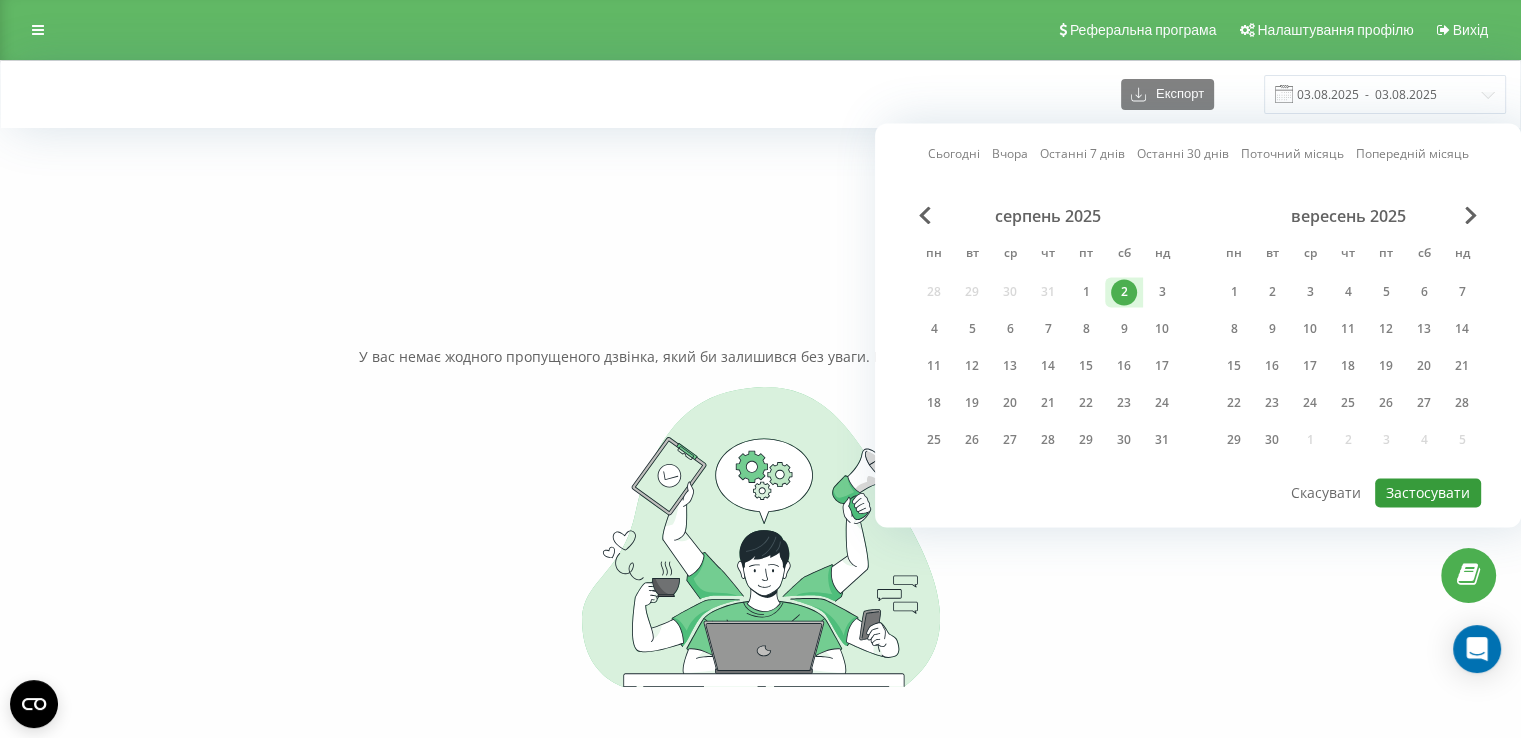 click on "Застосувати" at bounding box center [1428, 492] 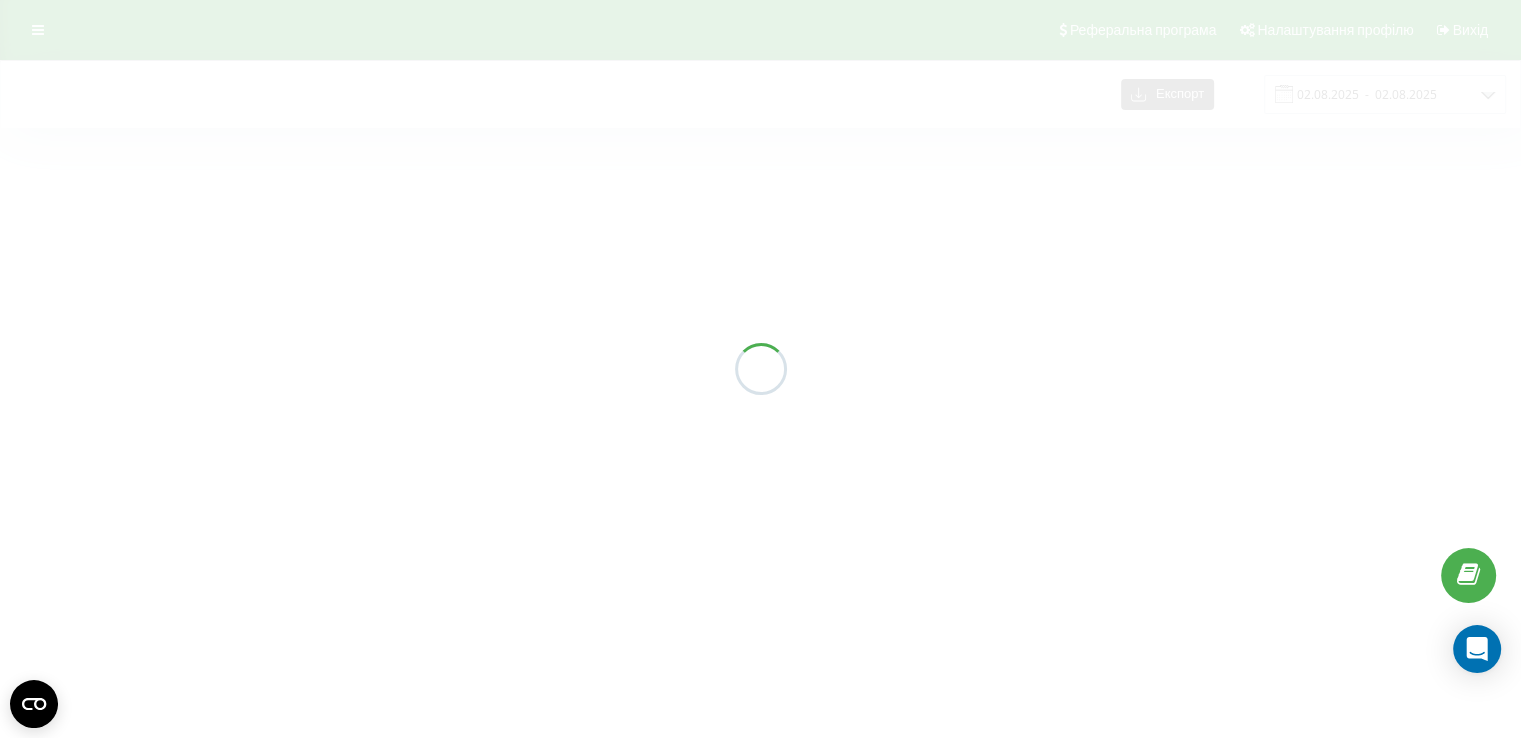 type on "02.08.2025  -  02.08.2025" 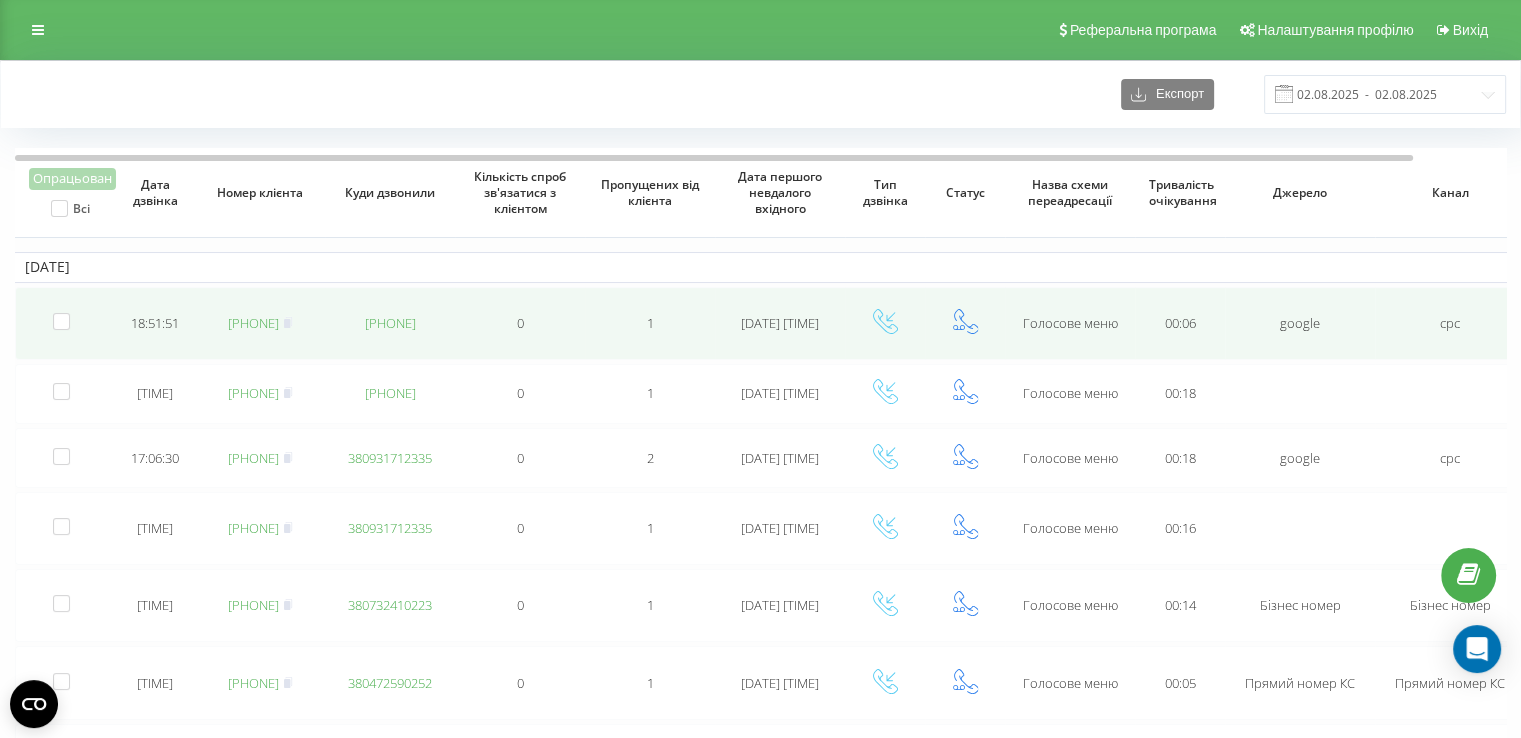 click on "[PHONE]" at bounding box center [253, 323] 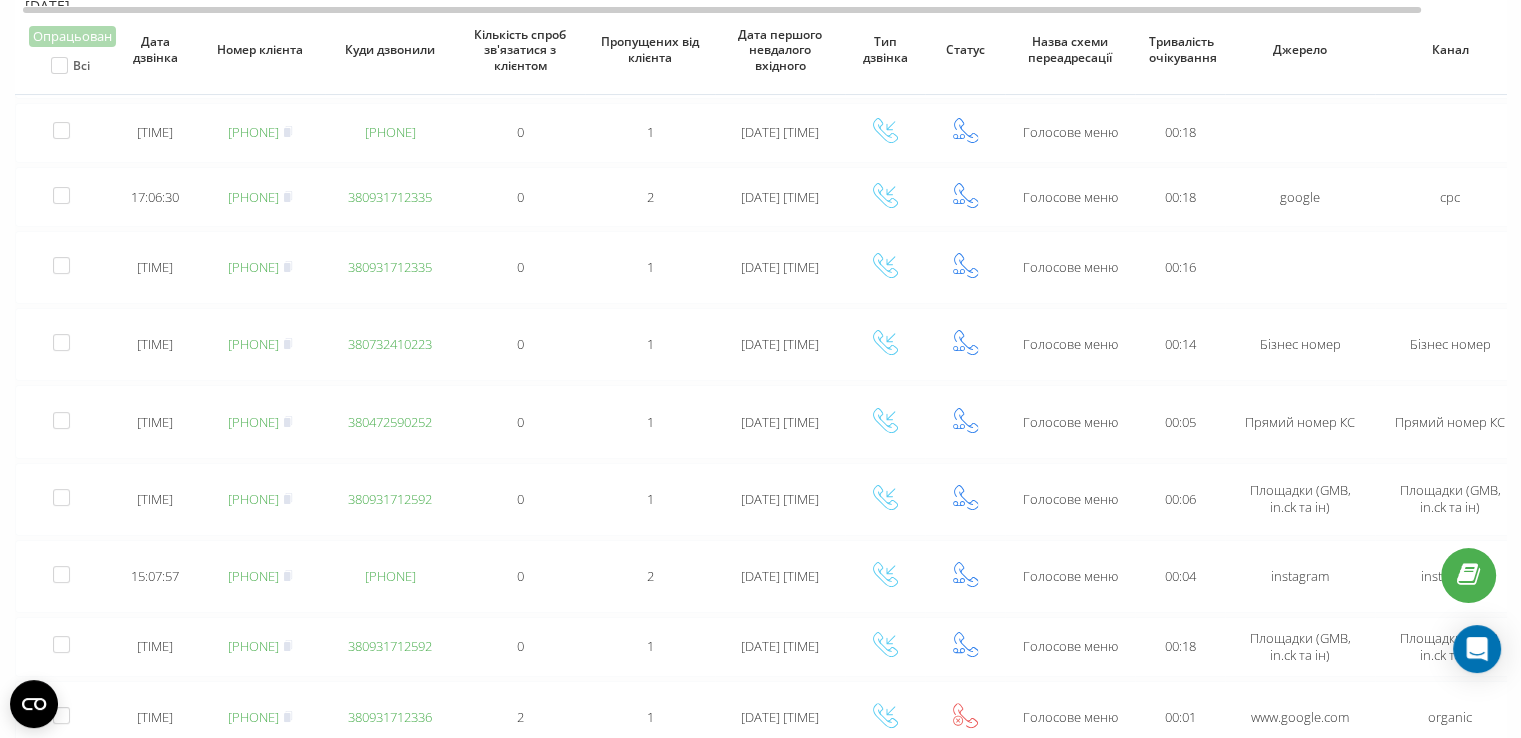scroll, scrollTop: 264, scrollLeft: 0, axis: vertical 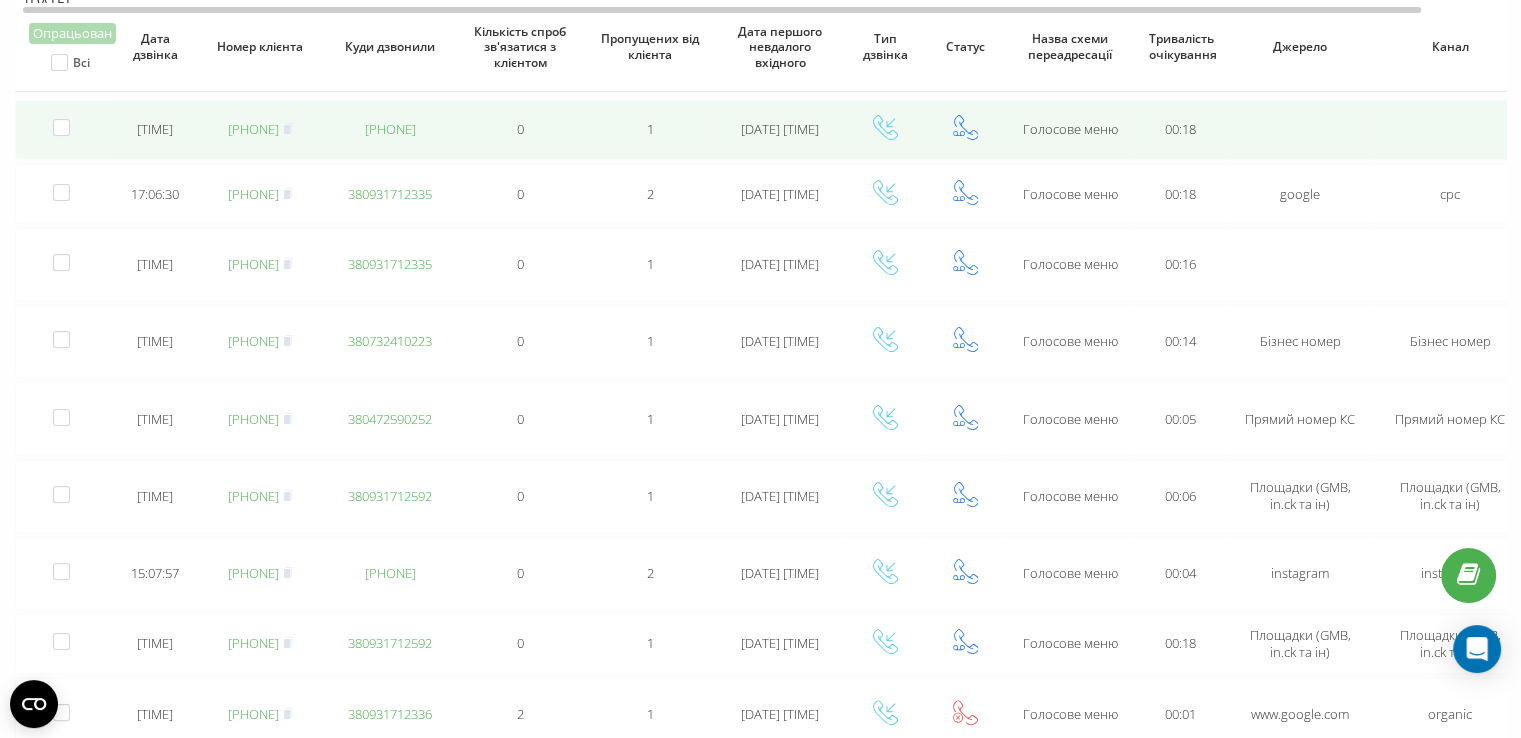 click on "[PHONE]" at bounding box center [253, 129] 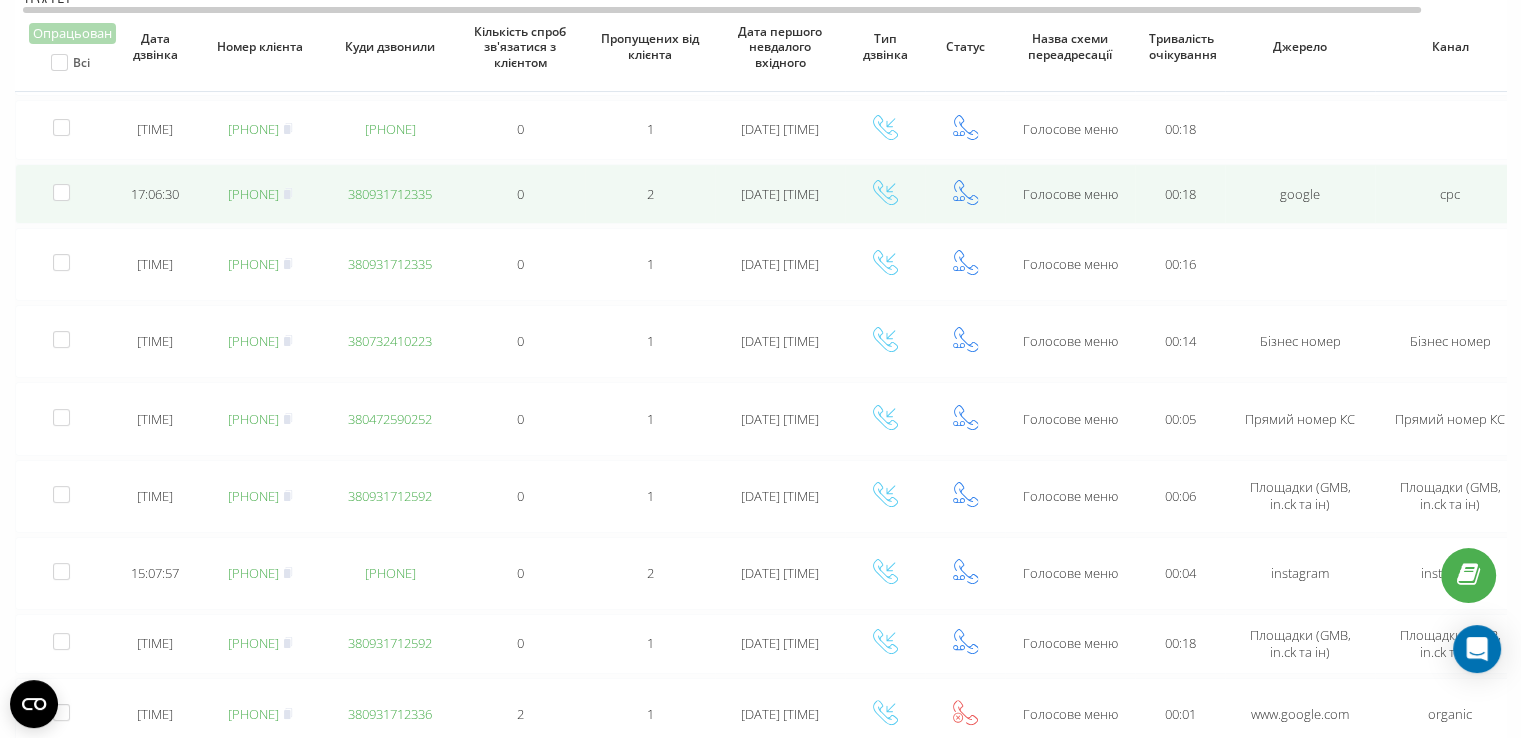click on "[PHONE]" at bounding box center [253, 194] 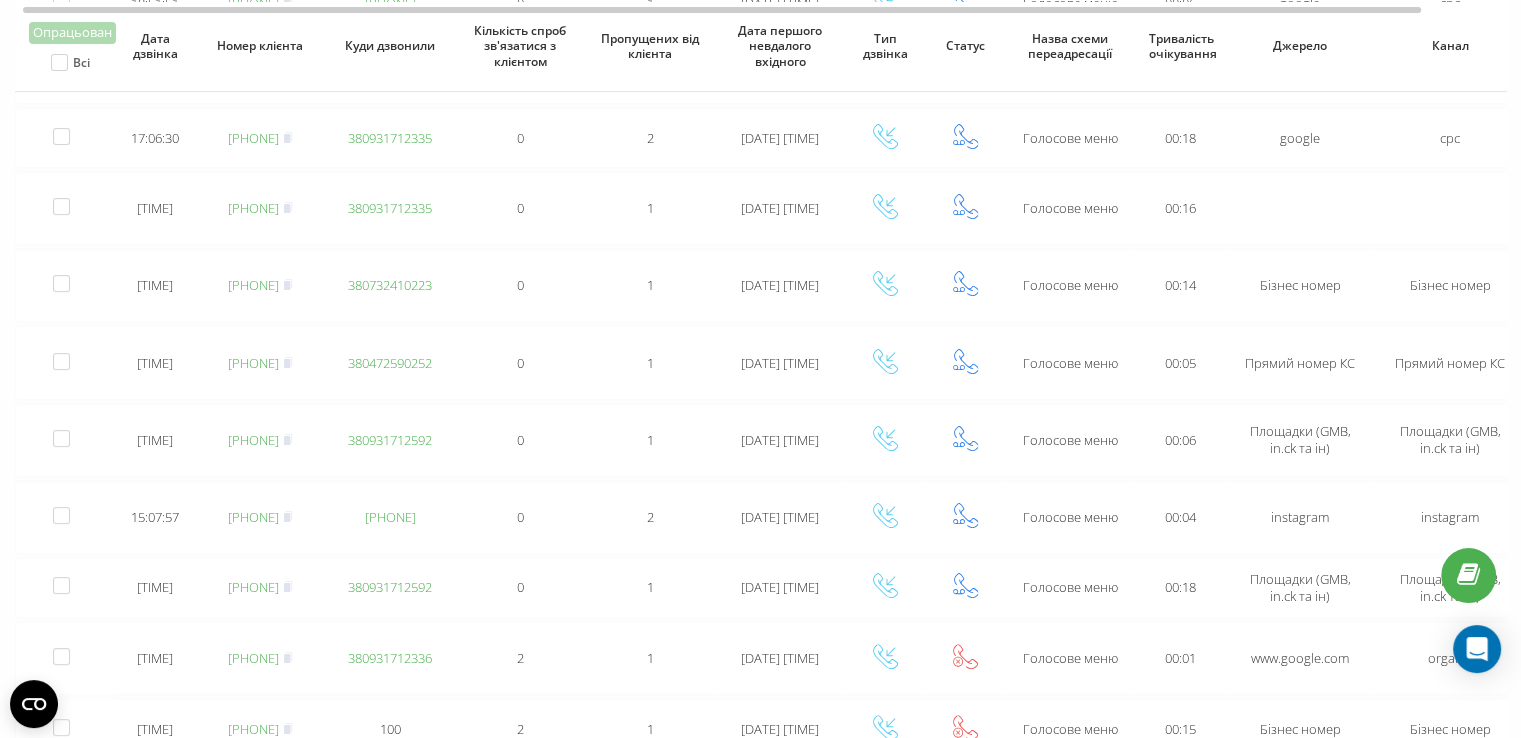 scroll, scrollTop: 324, scrollLeft: 0, axis: vertical 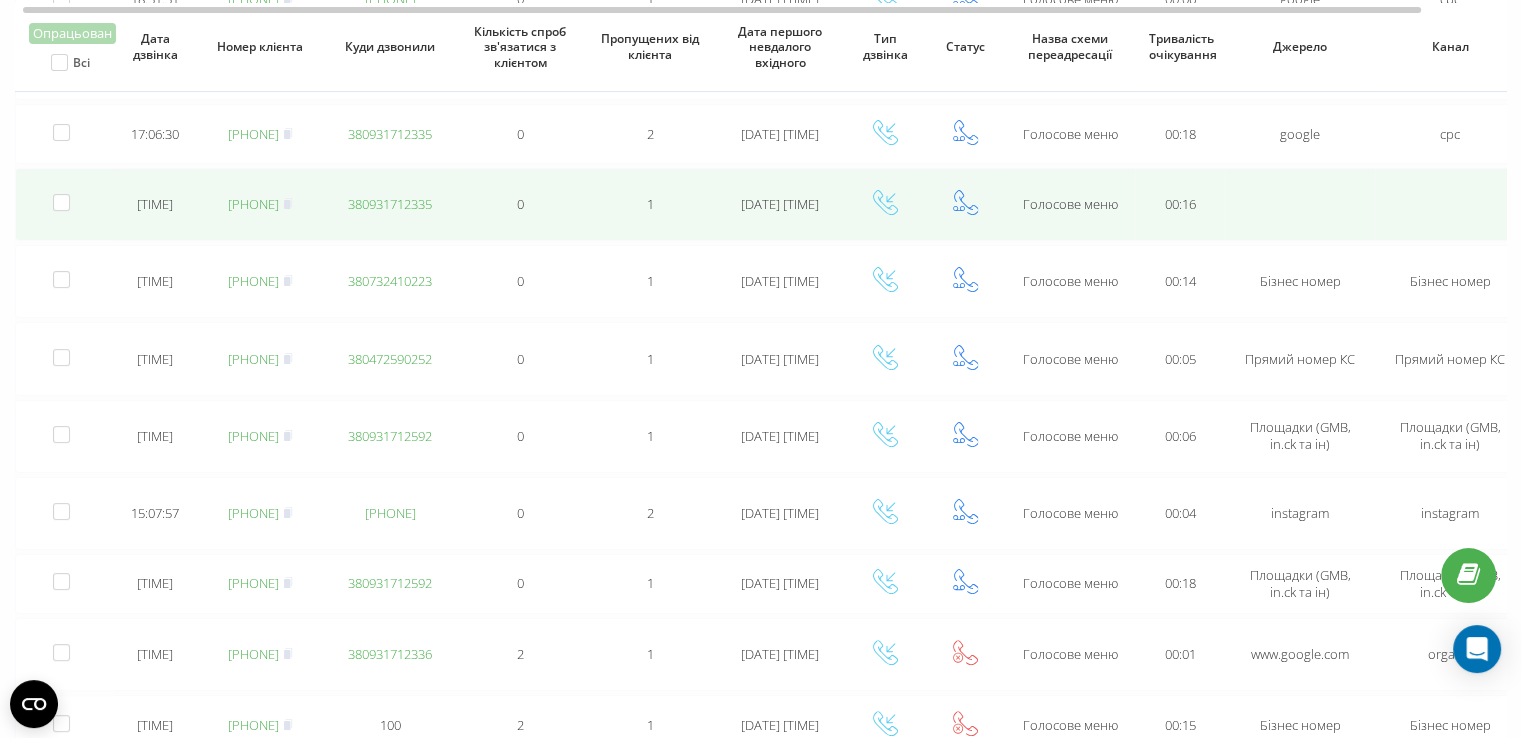 click on "380684951505" at bounding box center (253, 204) 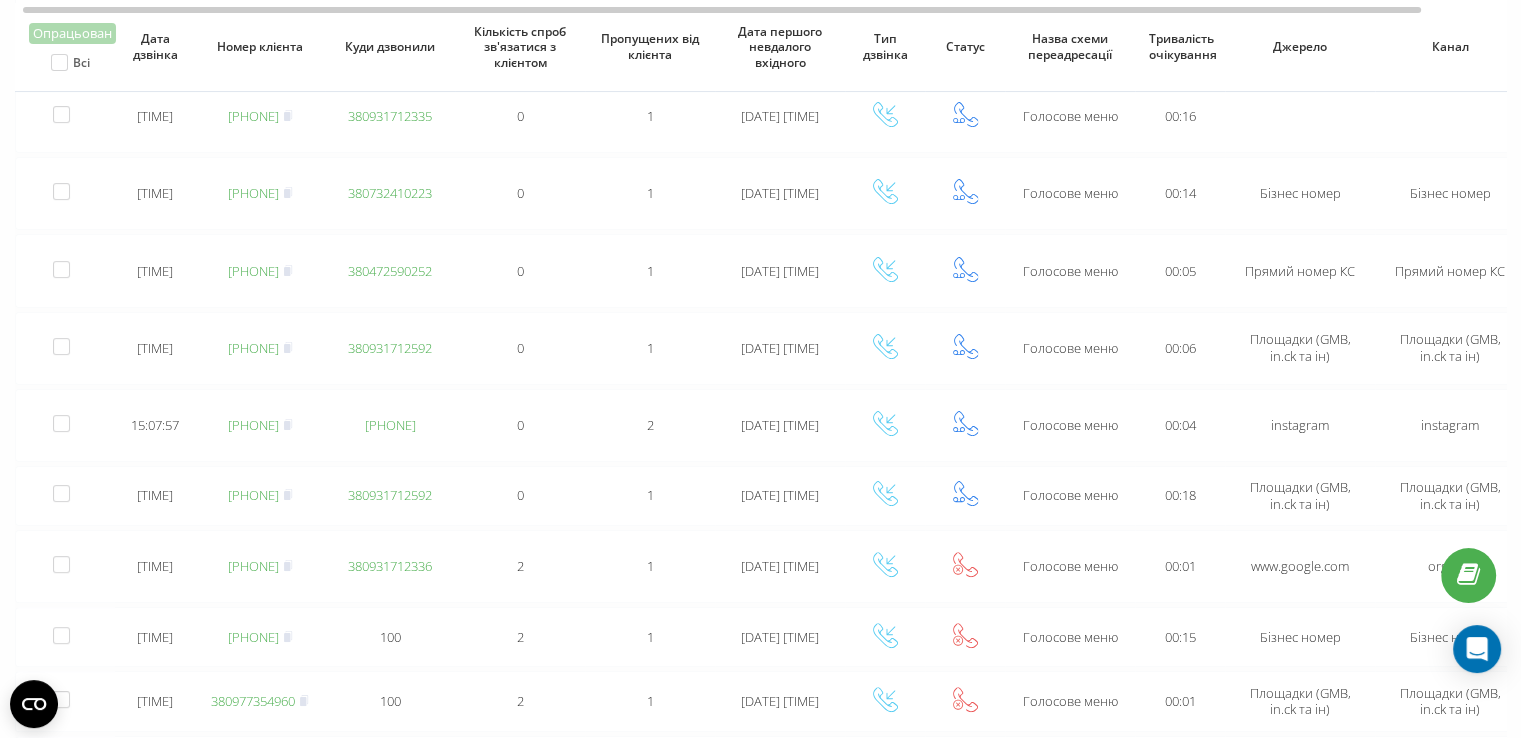 scroll, scrollTop: 415, scrollLeft: 0, axis: vertical 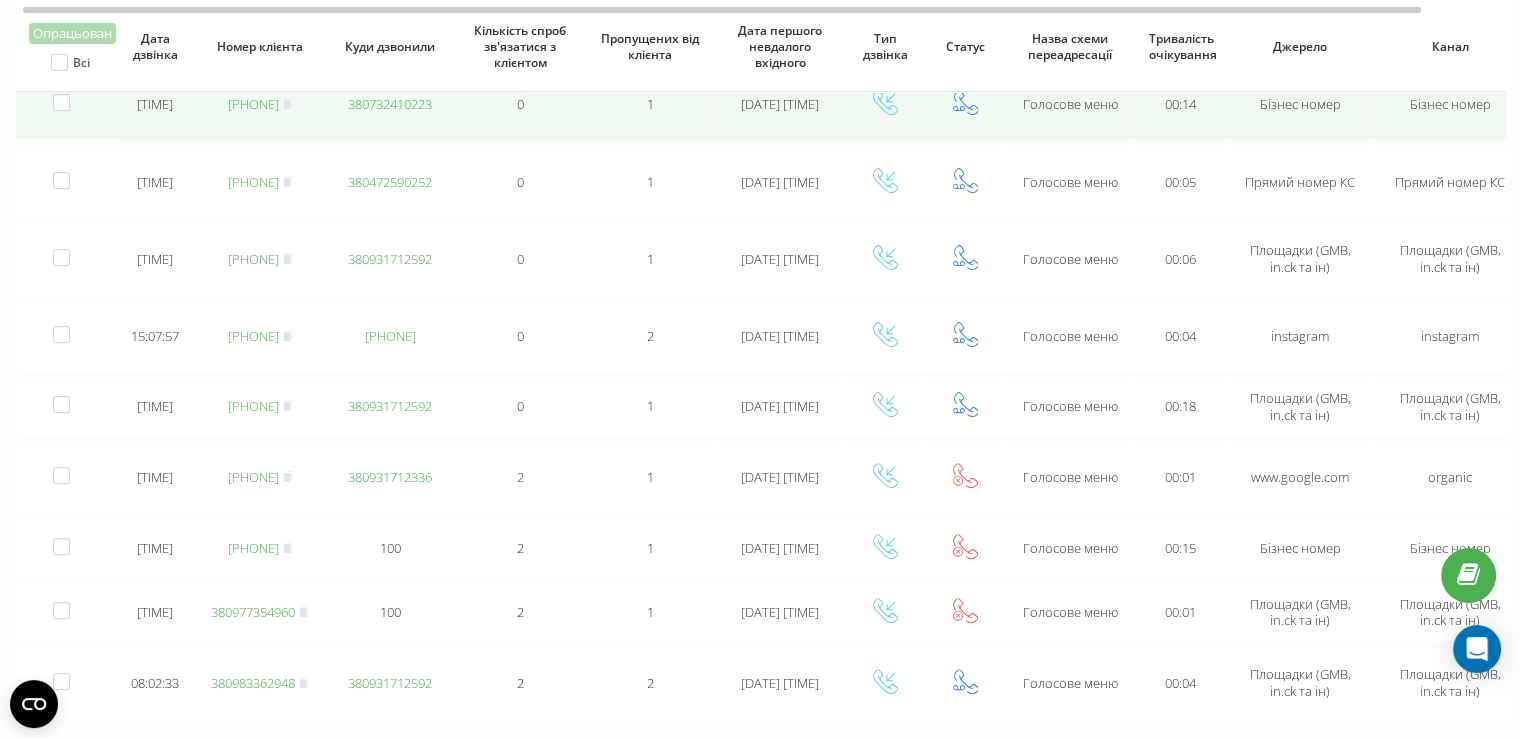 click on "380638573358" at bounding box center [253, 104] 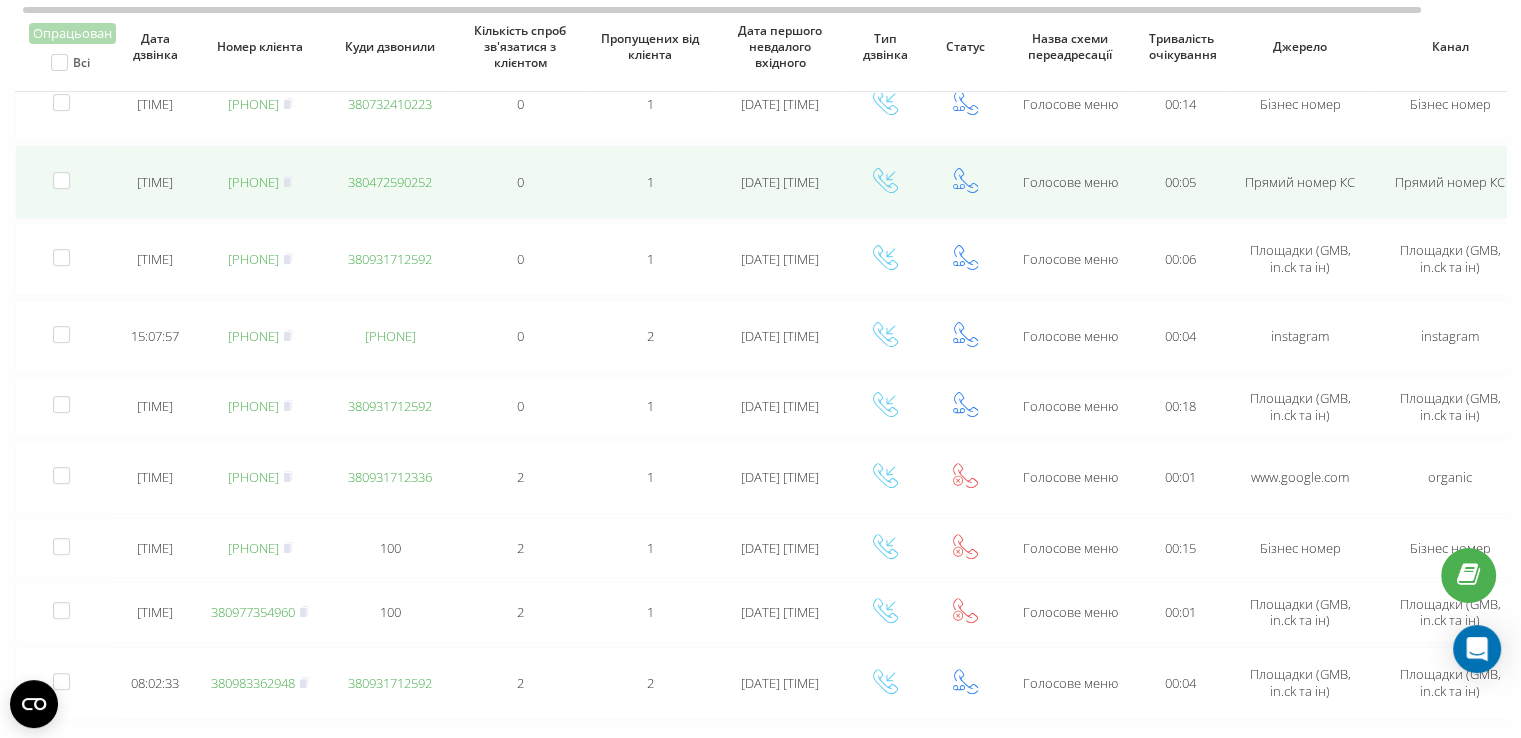 click on "380679924035" at bounding box center [253, 182] 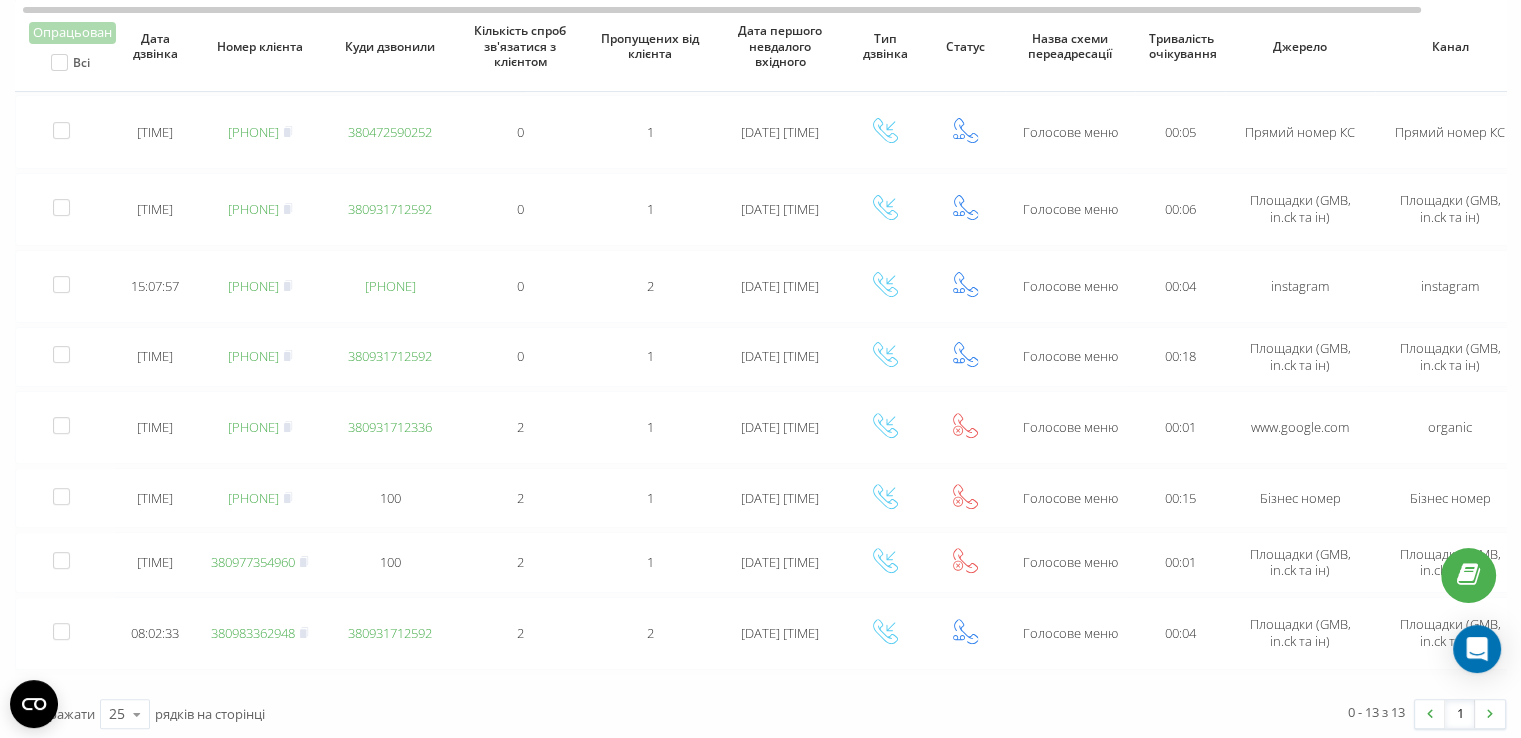 scroll, scrollTop: 552, scrollLeft: 0, axis: vertical 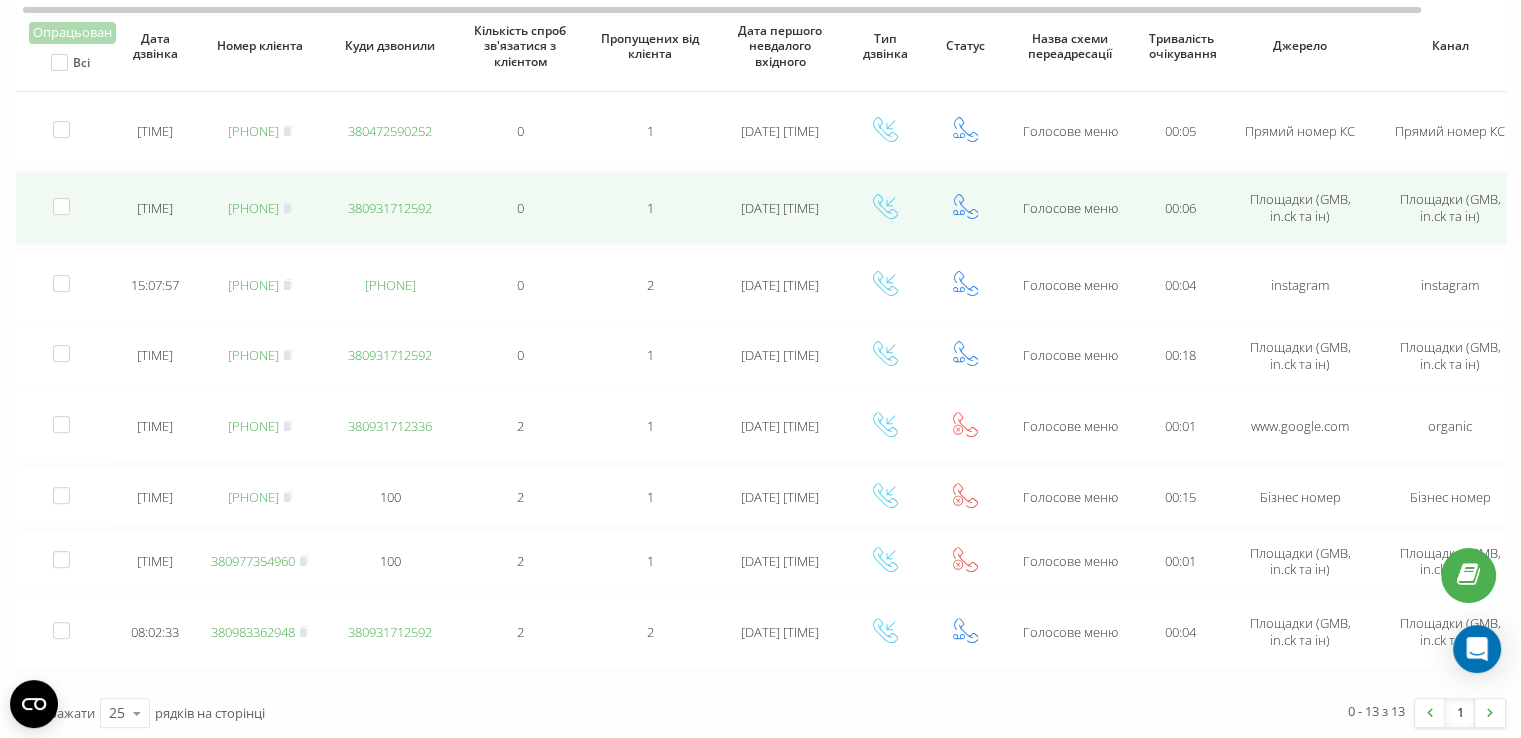 click on "380931210546" at bounding box center (253, 208) 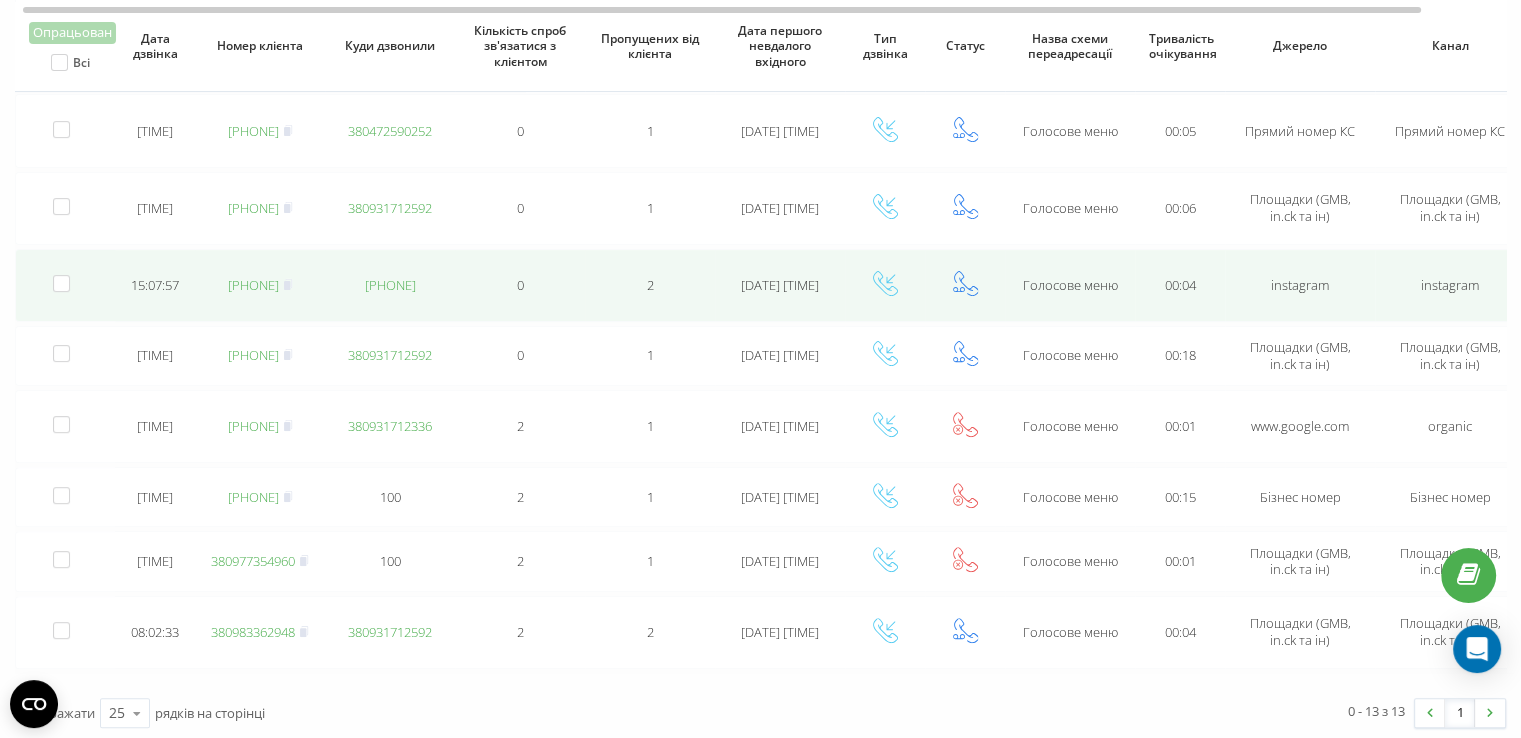click on "380934481849" at bounding box center (253, 285) 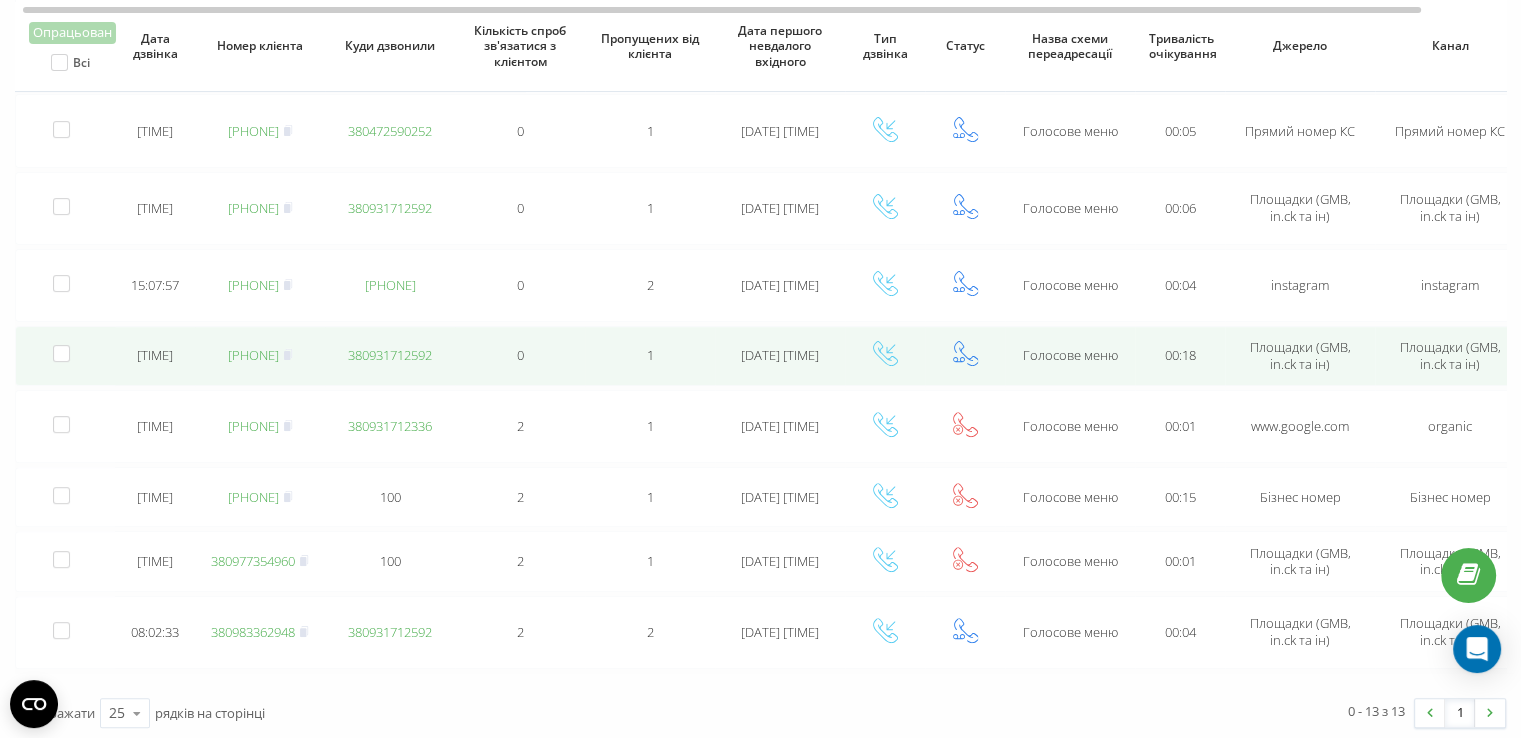 click on "[PHONE]" at bounding box center (253, 355) 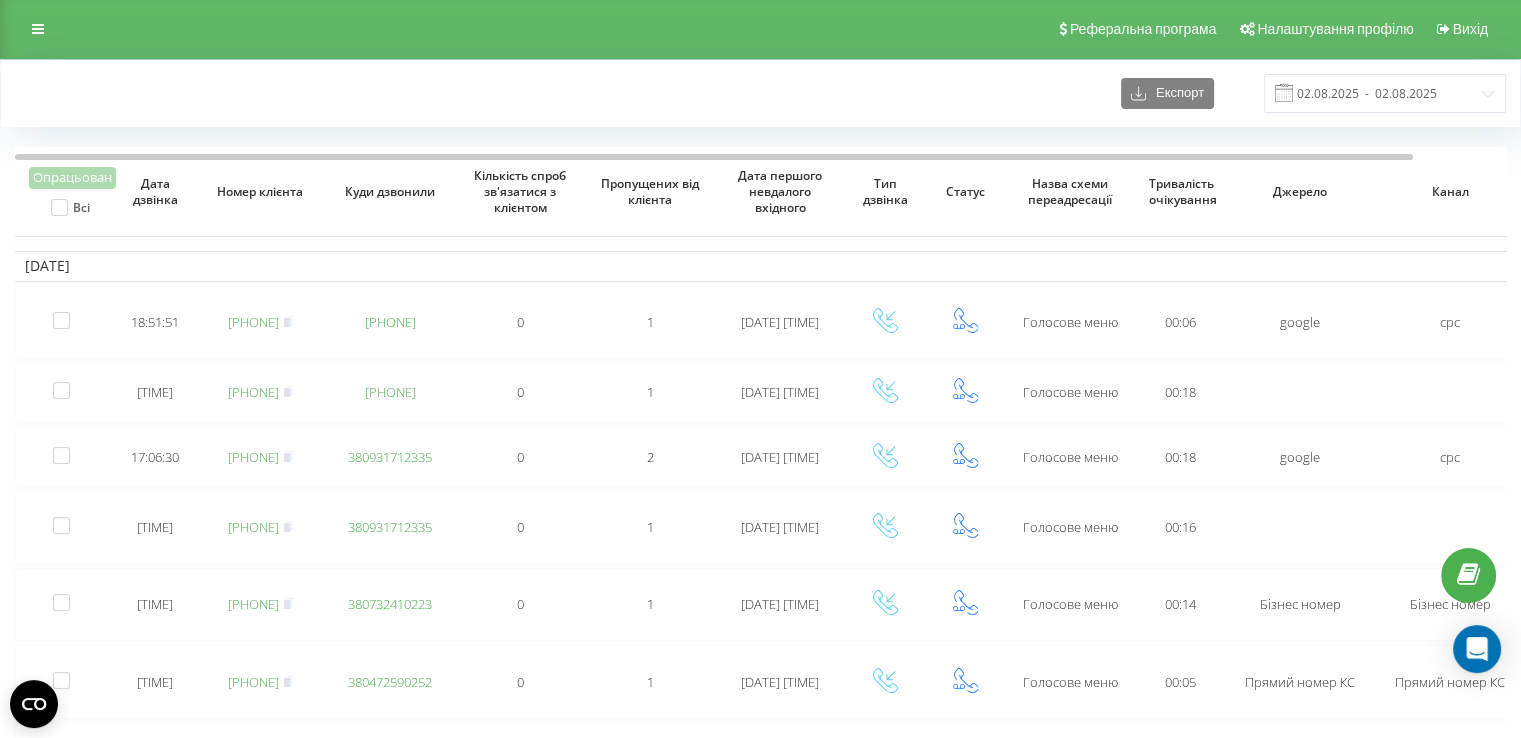 scroll, scrollTop: 0, scrollLeft: 0, axis: both 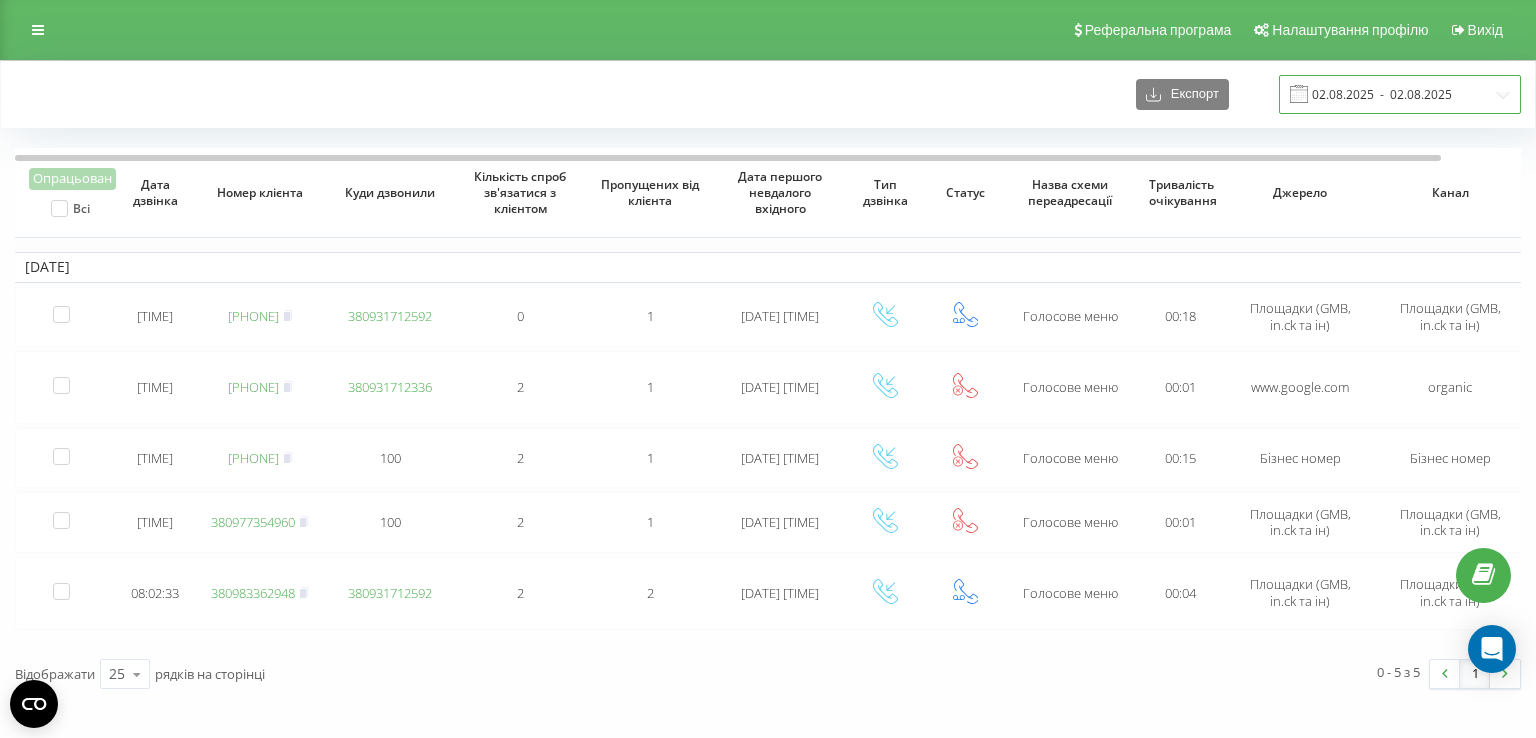 click on "02.08.2025  -  02.08.2025" at bounding box center [1400, 94] 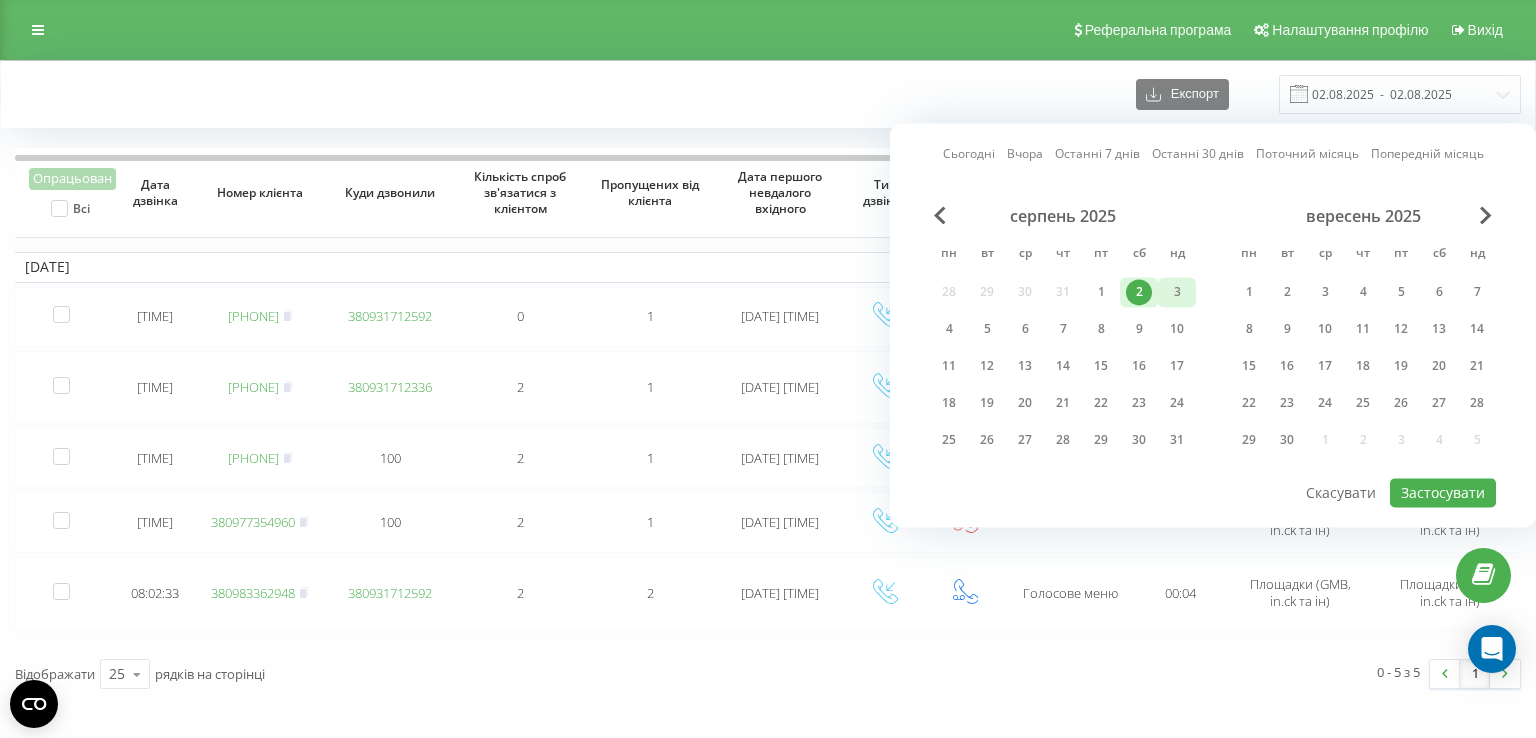 click on "3" at bounding box center (1177, 292) 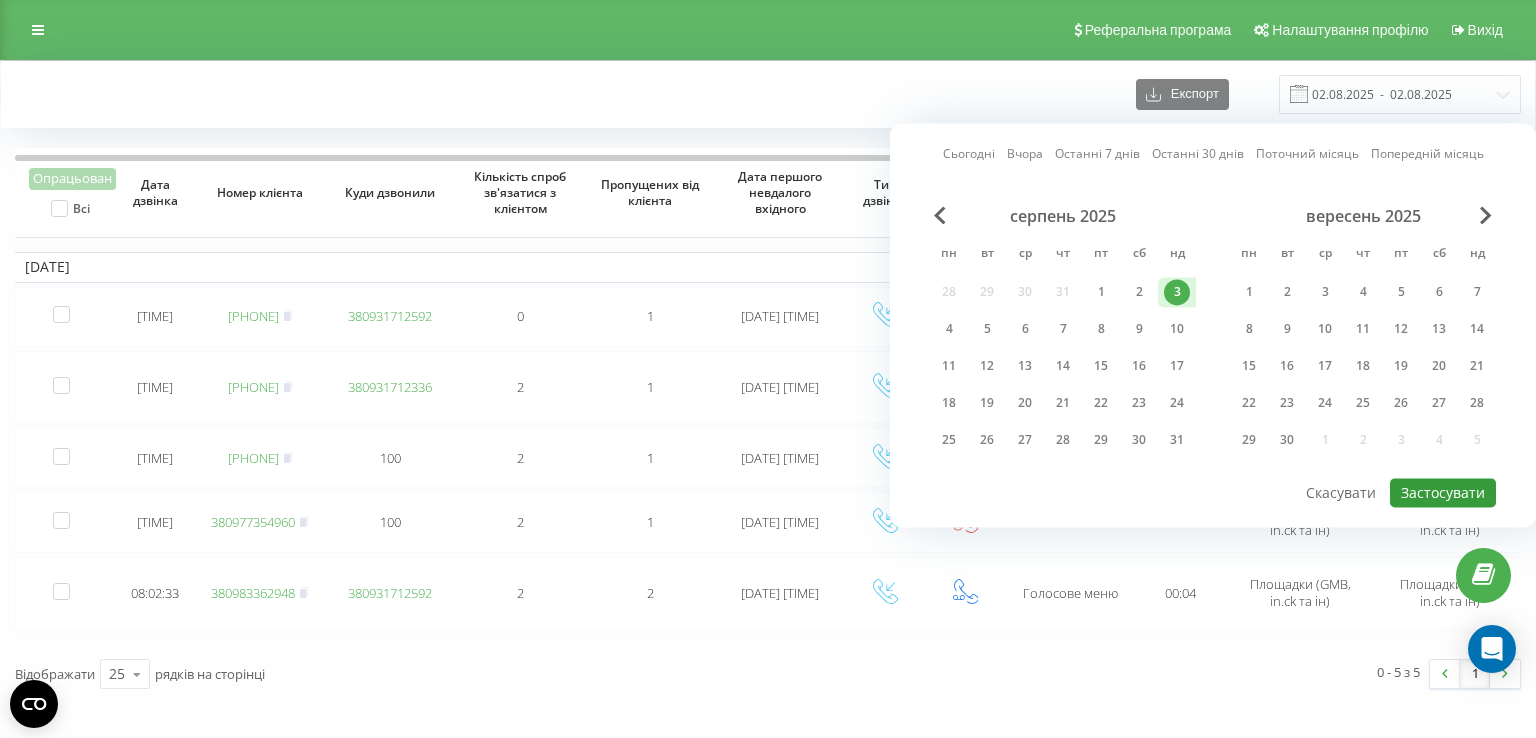 click on "Застосувати" at bounding box center (1443, 492) 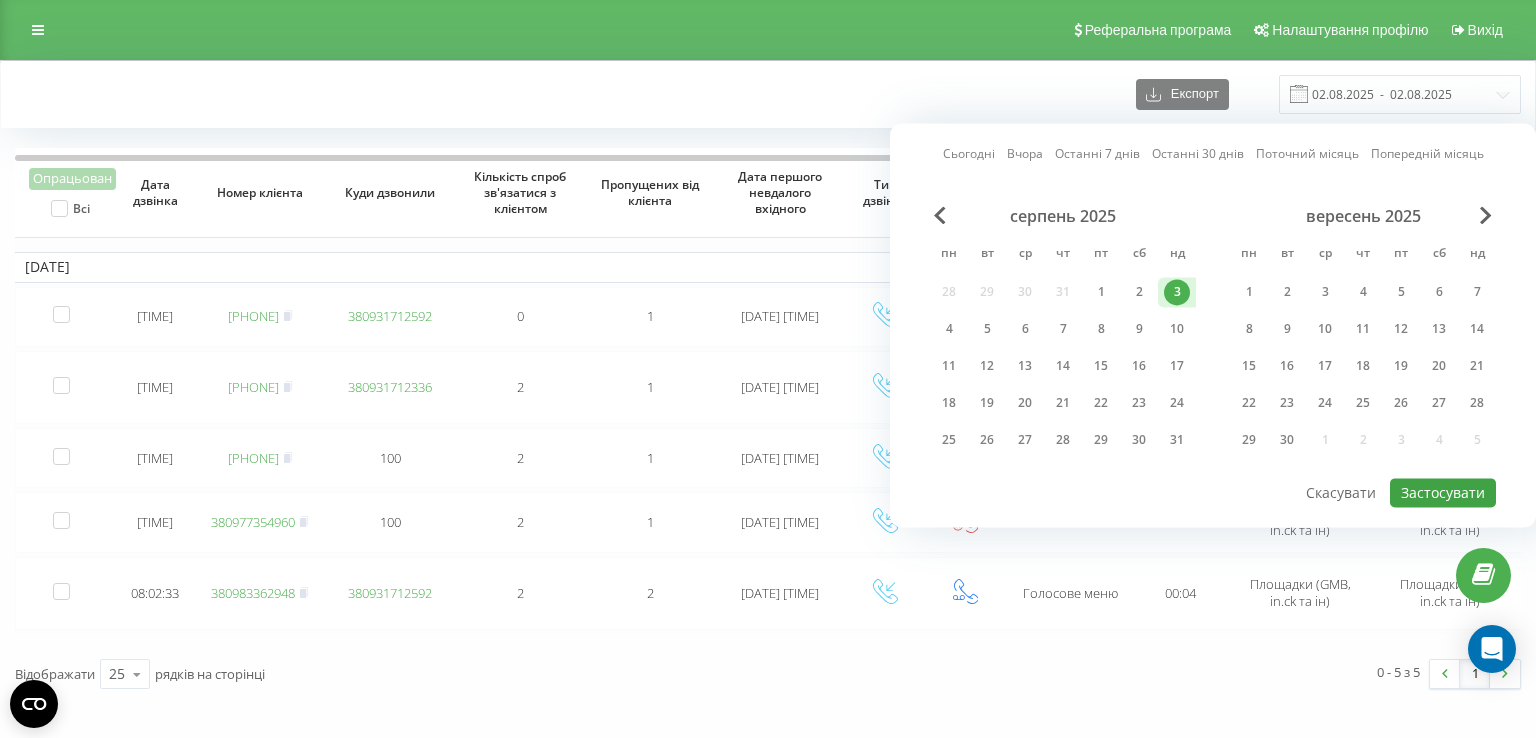 type on "03.08.2025  -  03.08.2025" 